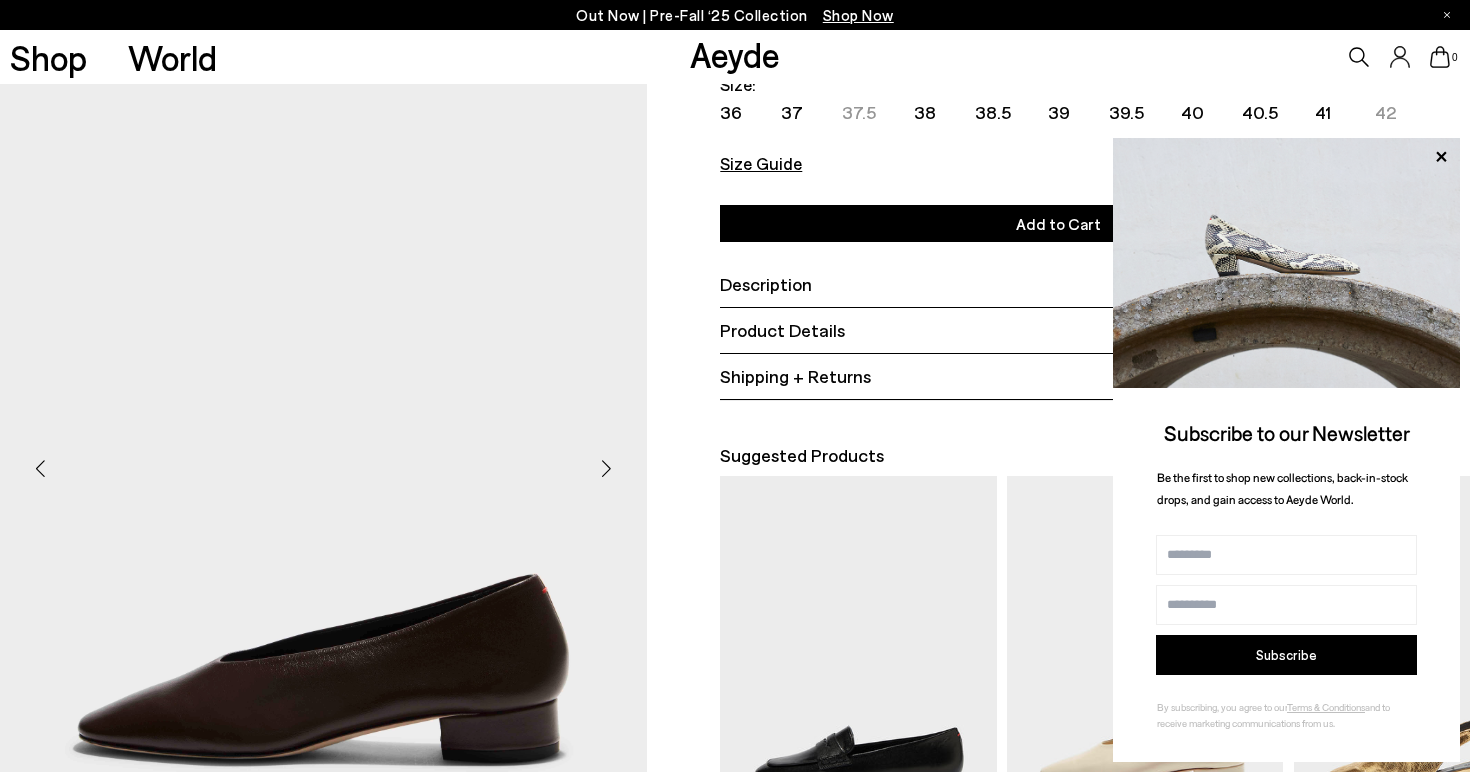 scroll, scrollTop: 0, scrollLeft: 0, axis: both 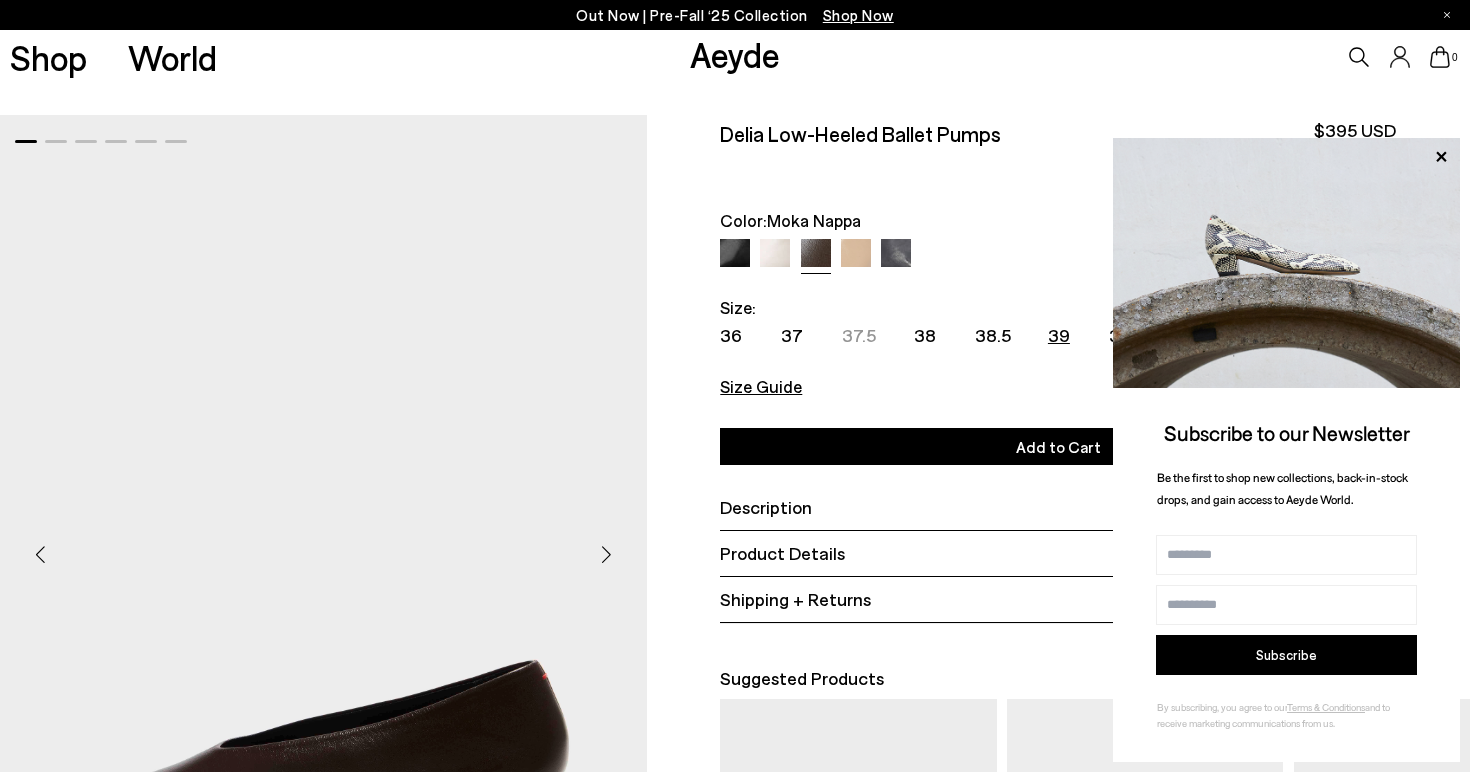 click on "39" at bounding box center [1059, 335] 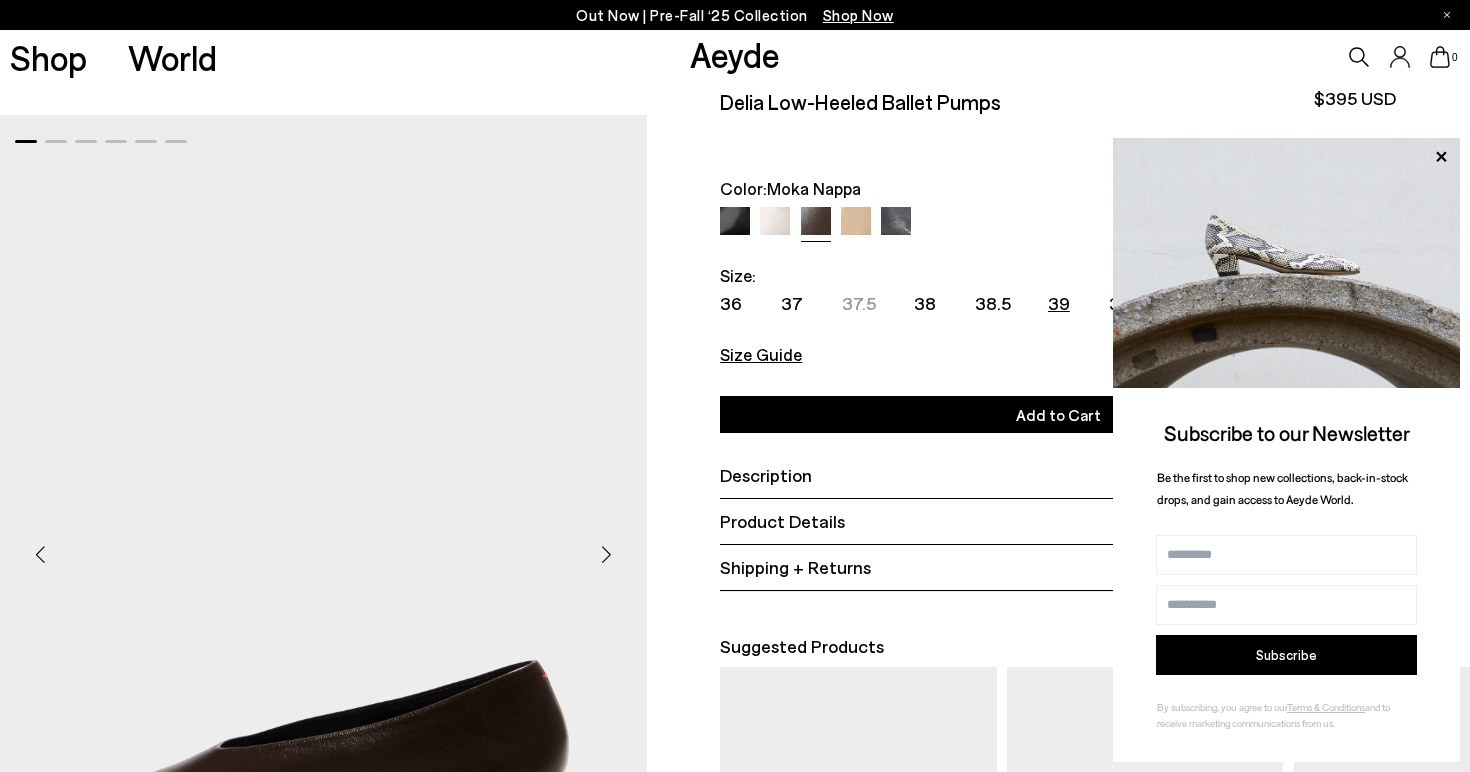 scroll, scrollTop: 0, scrollLeft: 0, axis: both 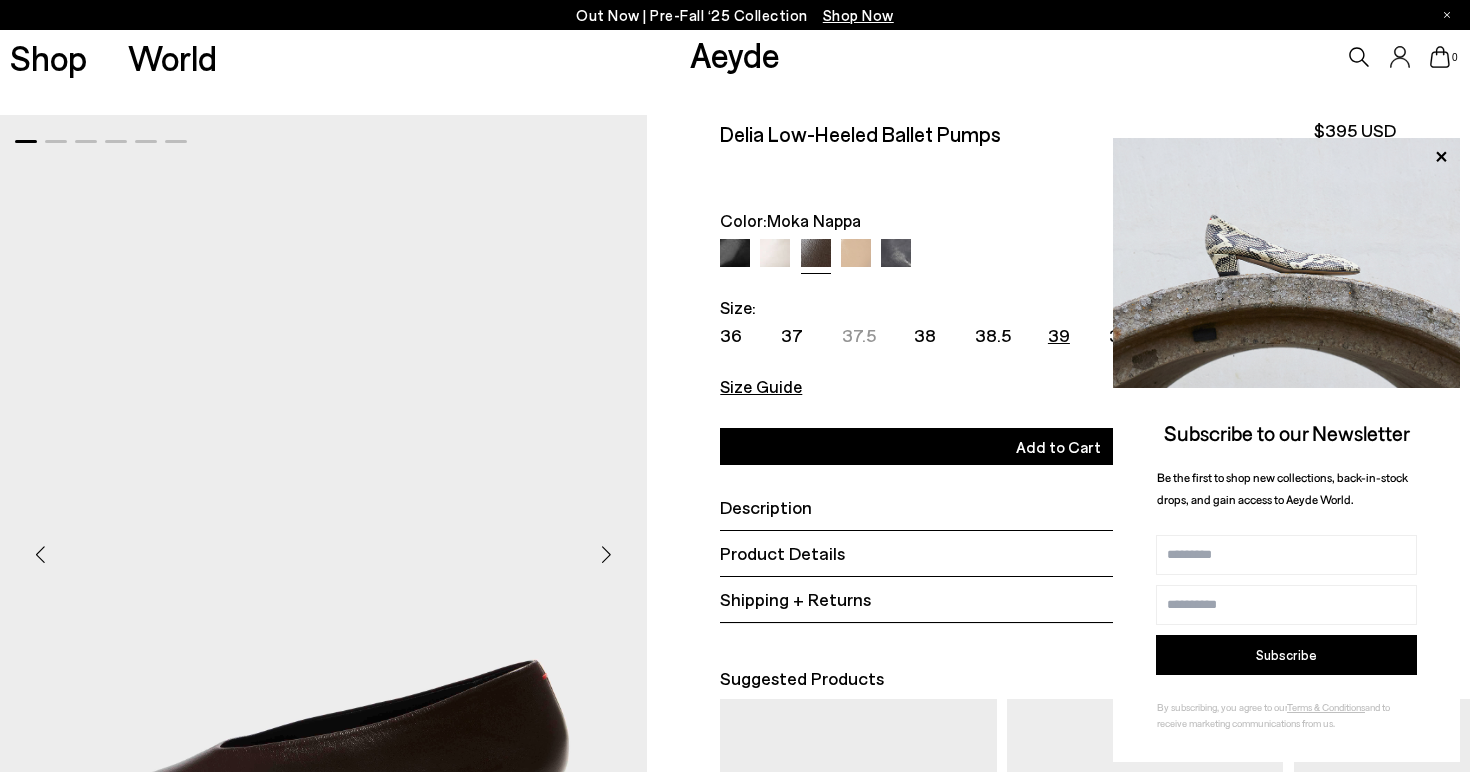 click at bounding box center (735, 254) 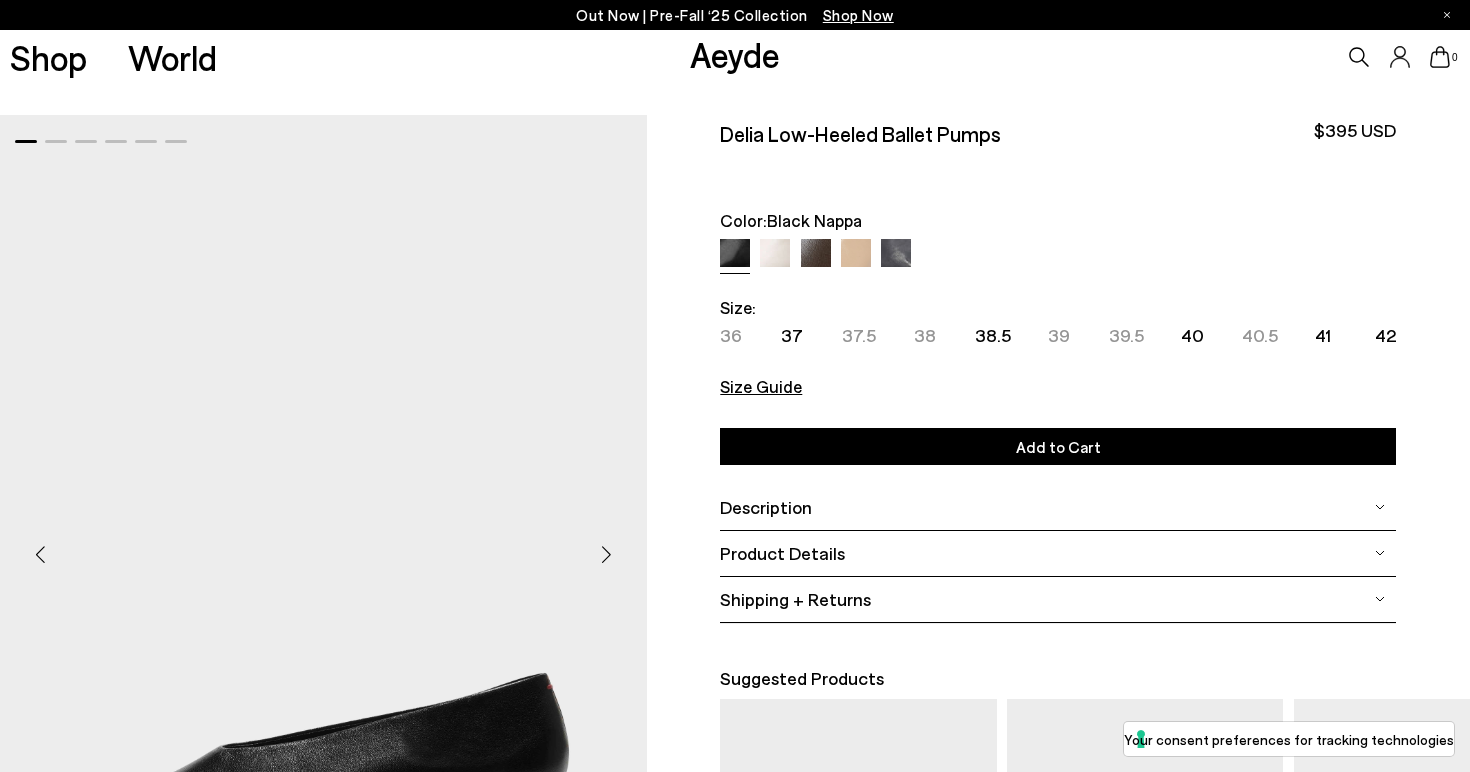 scroll, scrollTop: 0, scrollLeft: 0, axis: both 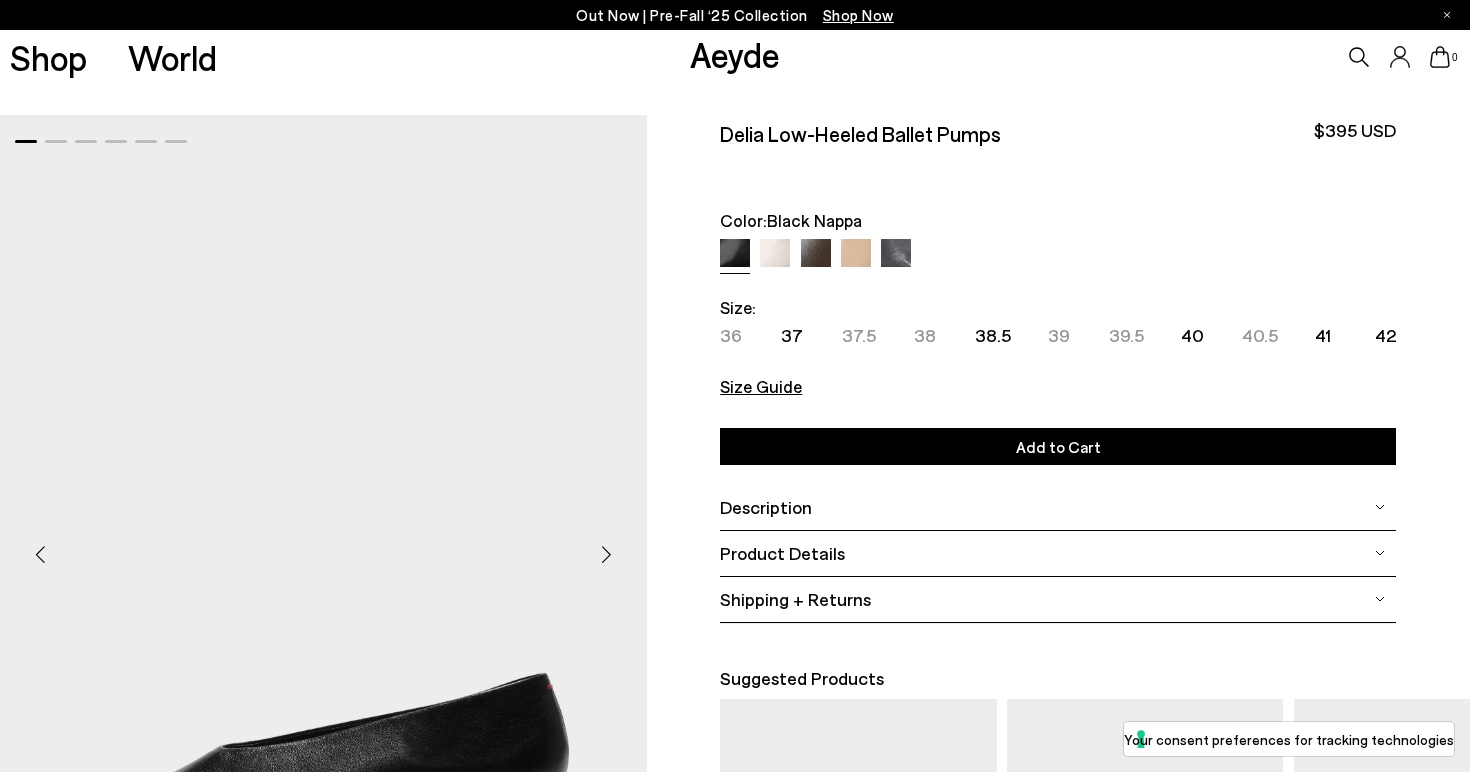 click at bounding box center (816, 254) 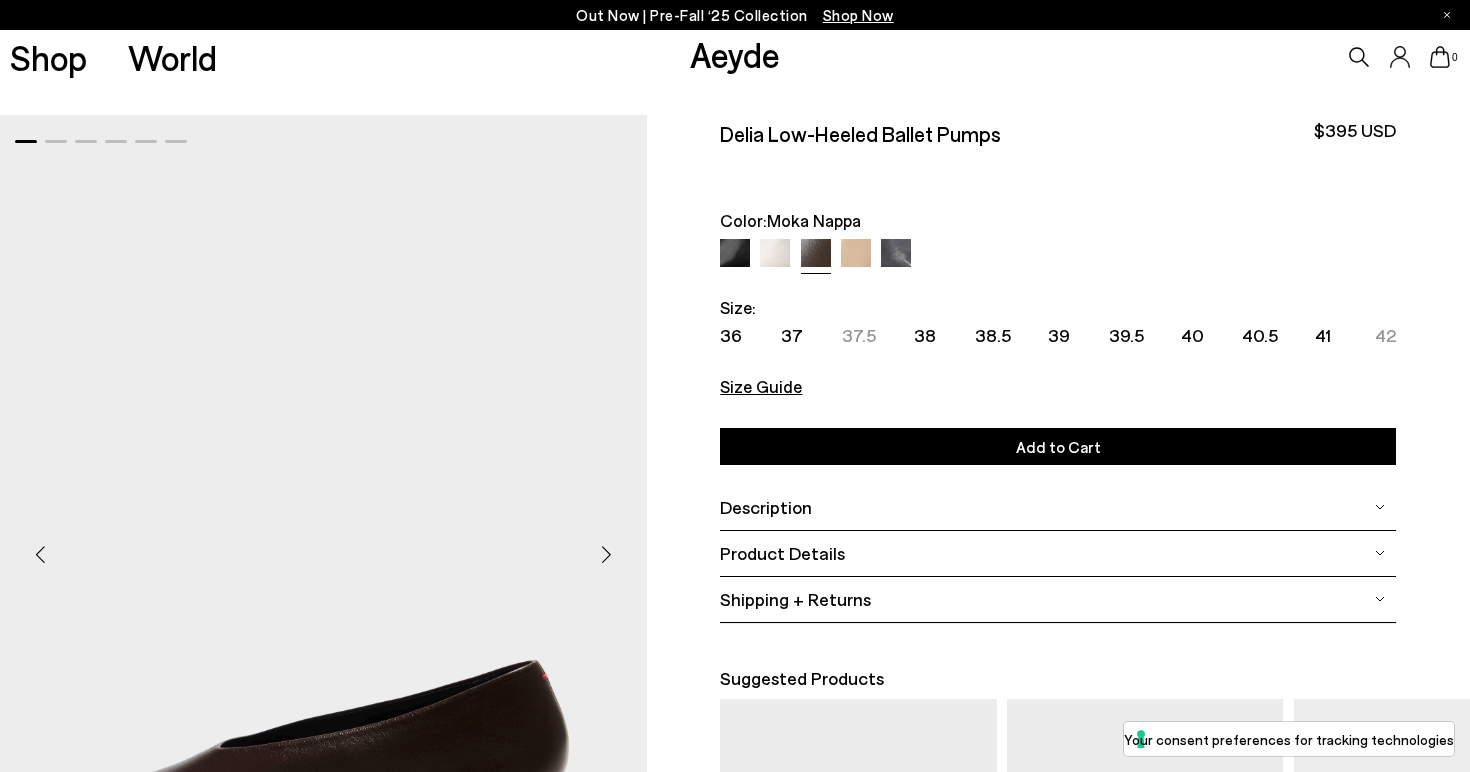 scroll, scrollTop: 0, scrollLeft: 0, axis: both 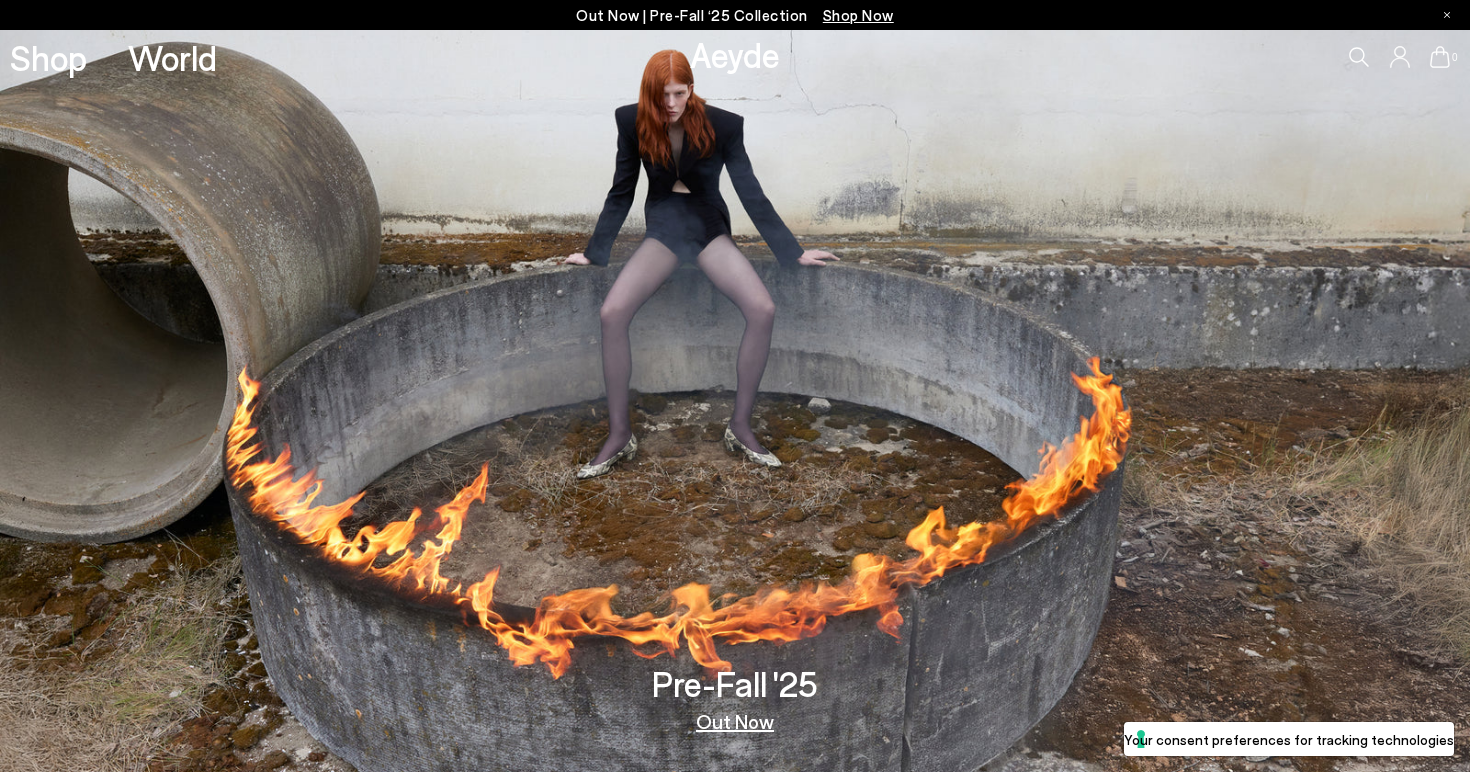 click on "Shop Now" at bounding box center [858, 15] 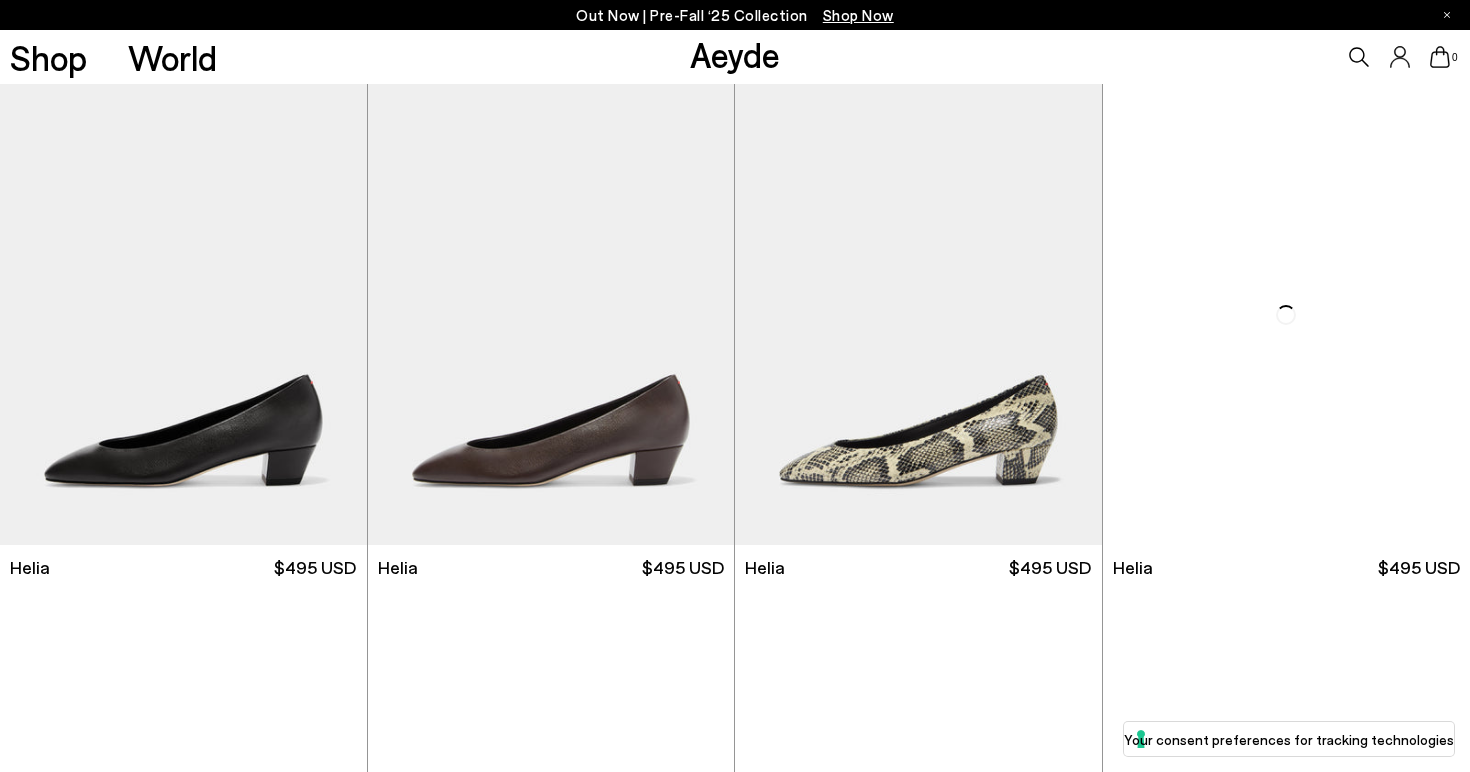 scroll, scrollTop: 0, scrollLeft: 0, axis: both 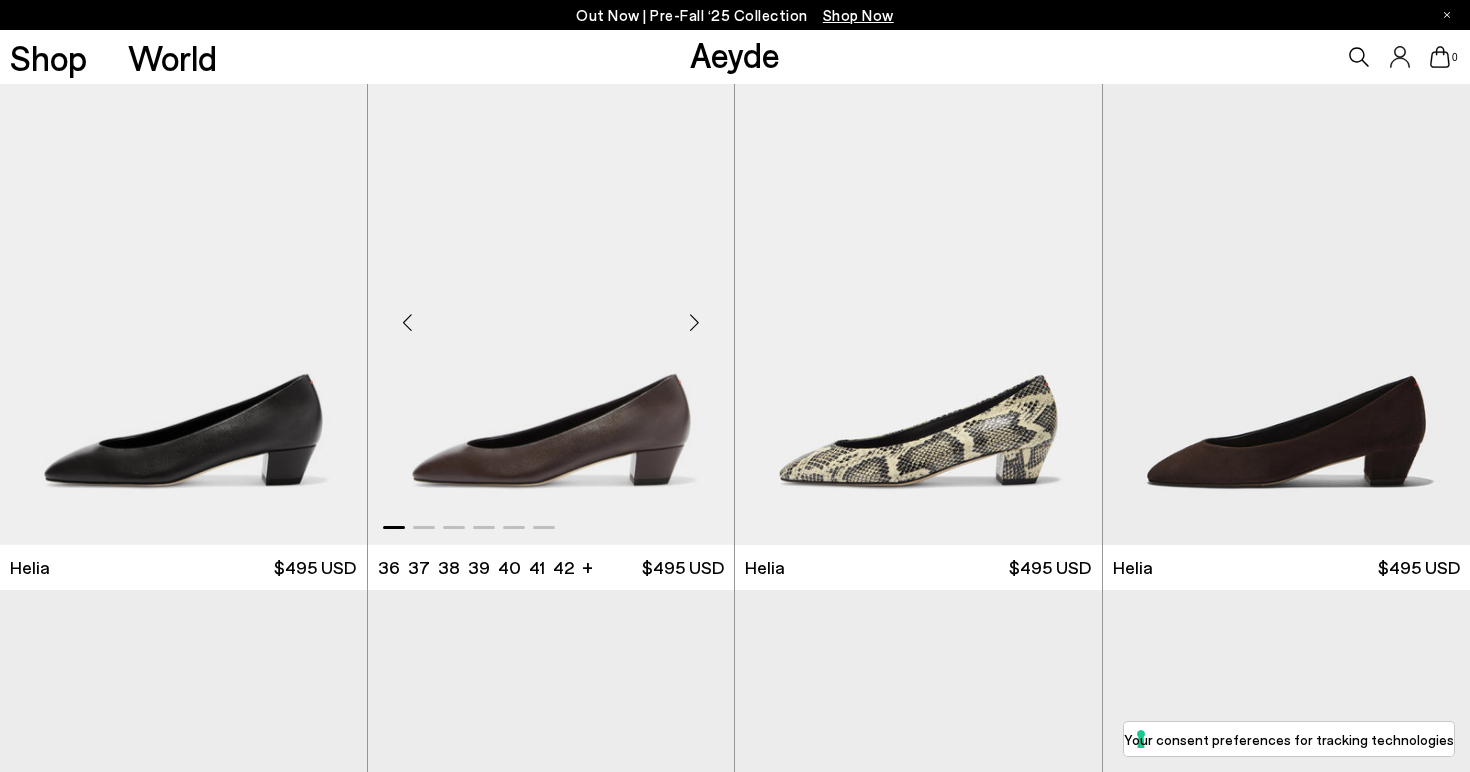 click at bounding box center [694, 323] 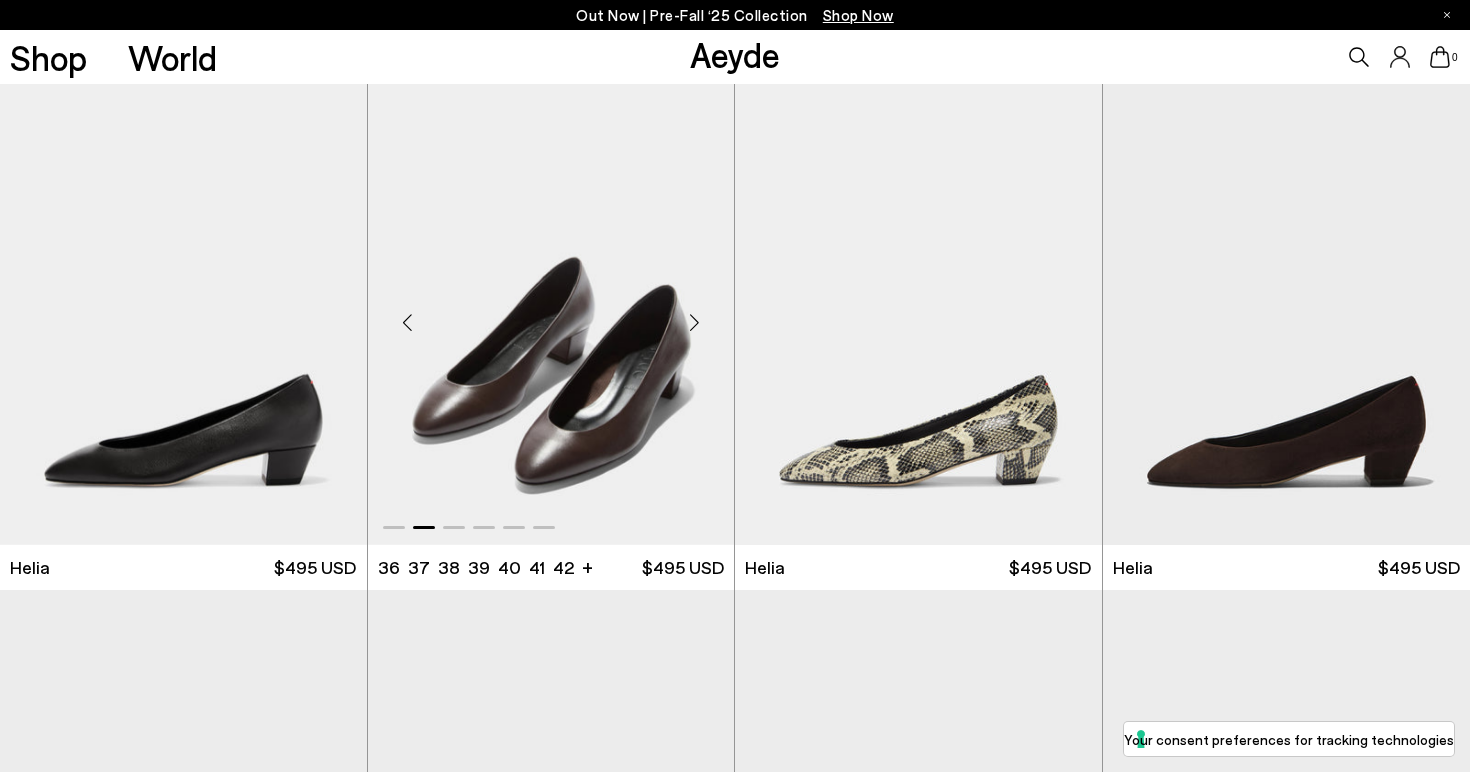 click at bounding box center (694, 323) 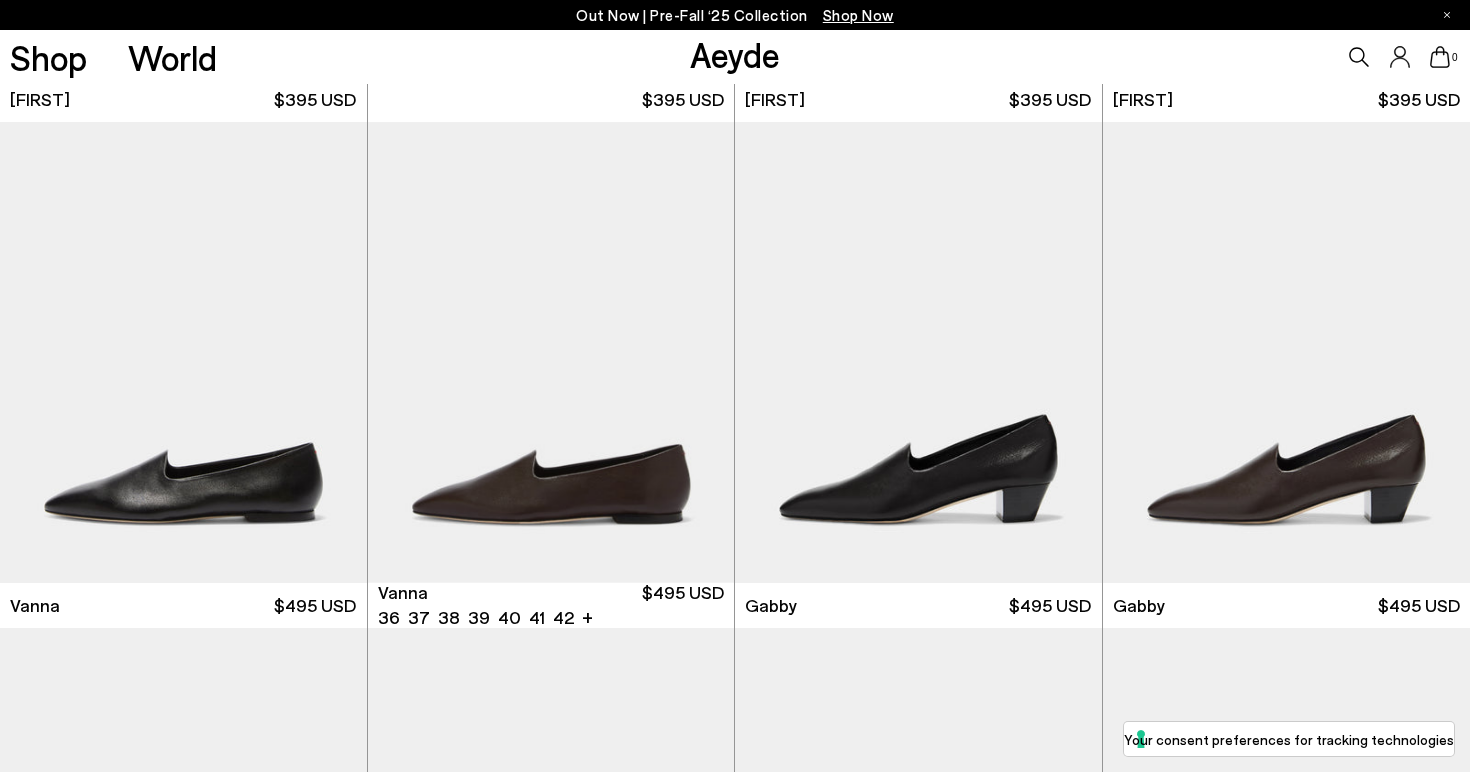 scroll, scrollTop: 980, scrollLeft: 0, axis: vertical 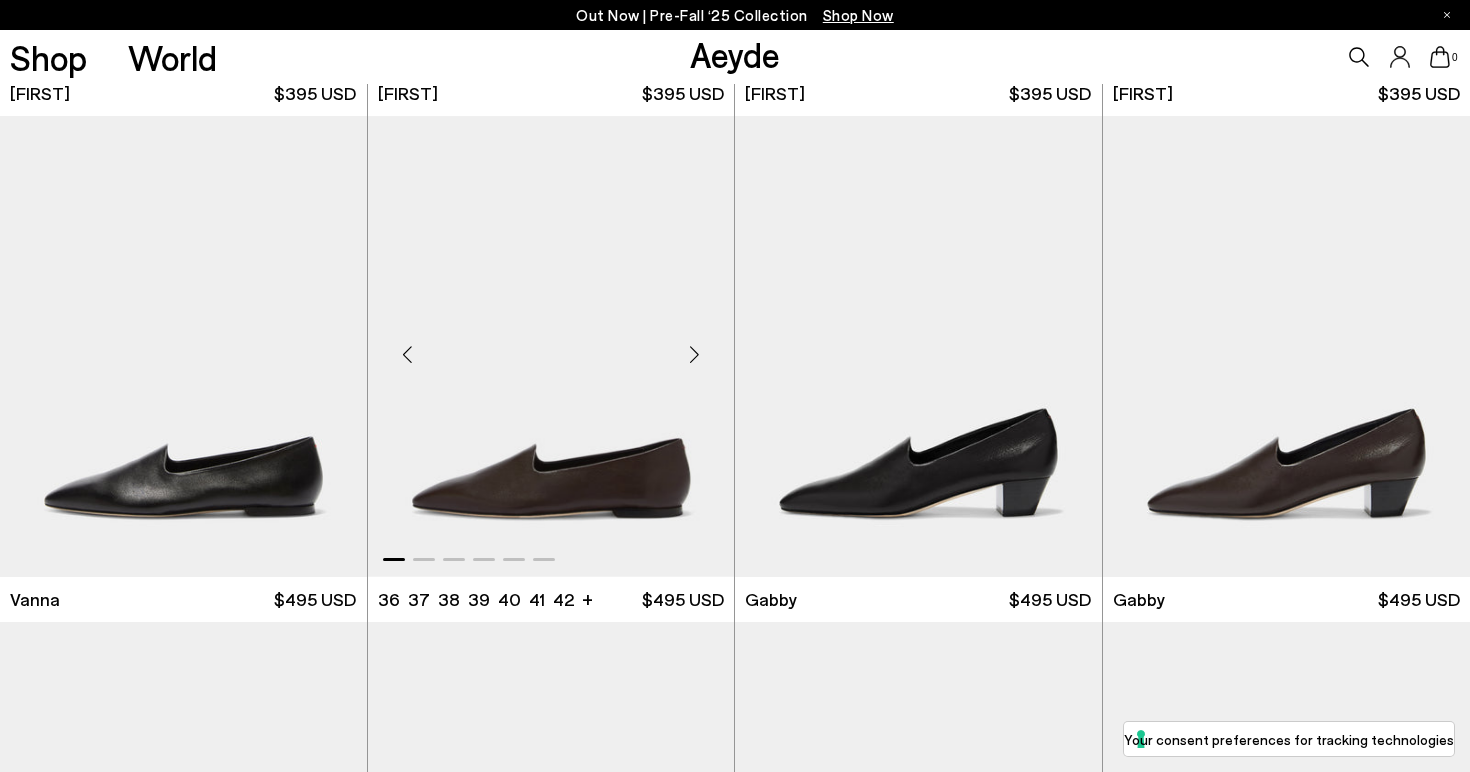 click at bounding box center (694, 354) 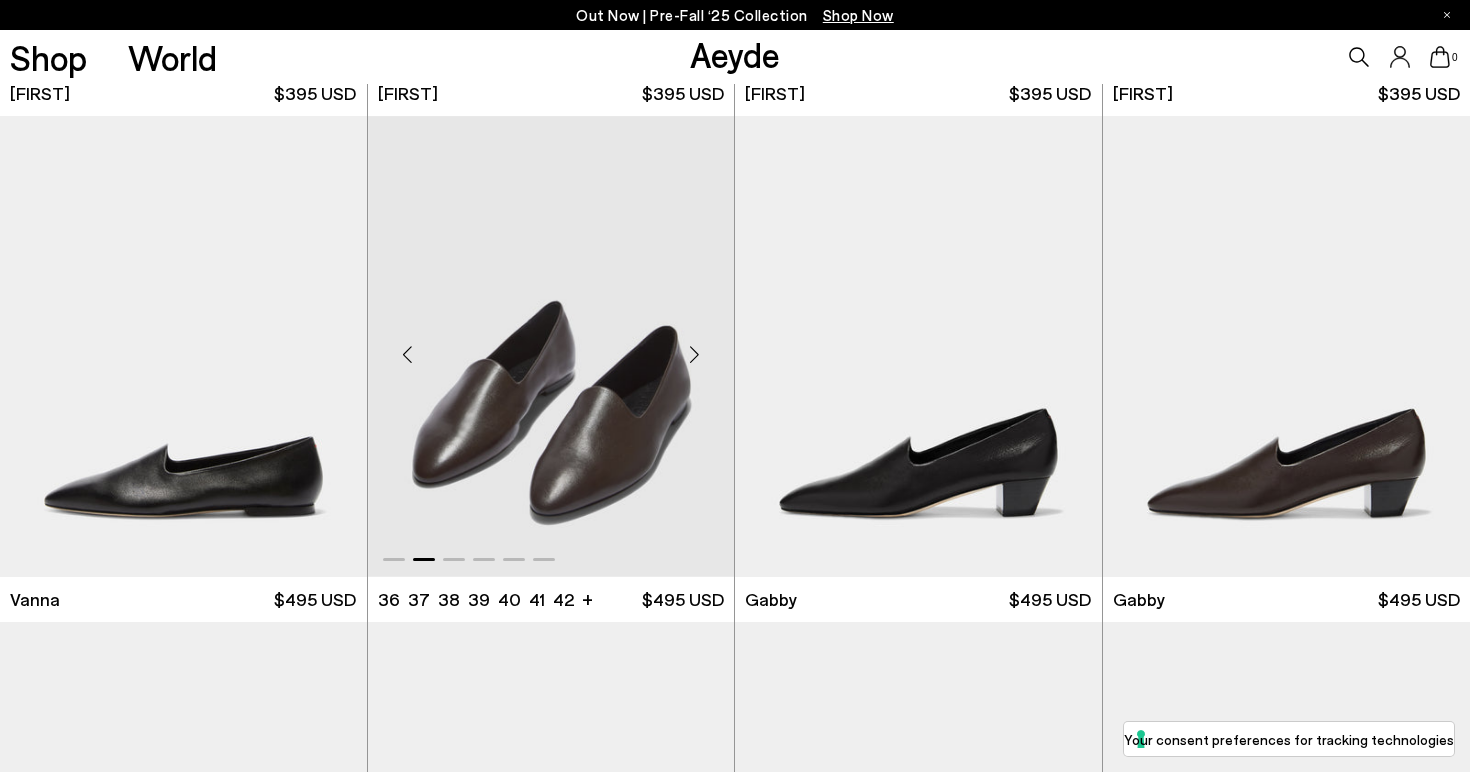 click at bounding box center [694, 354] 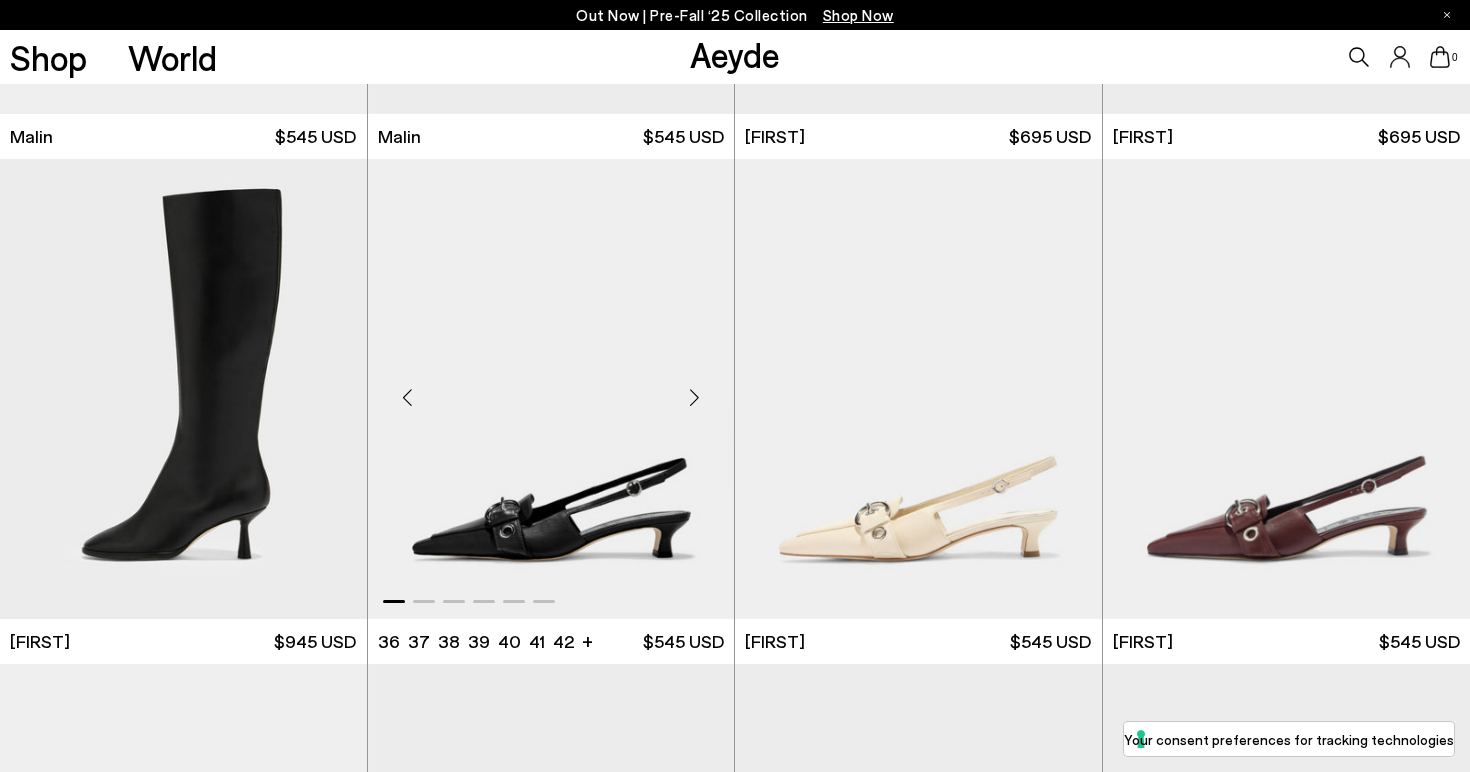 scroll, scrollTop: 3968, scrollLeft: 0, axis: vertical 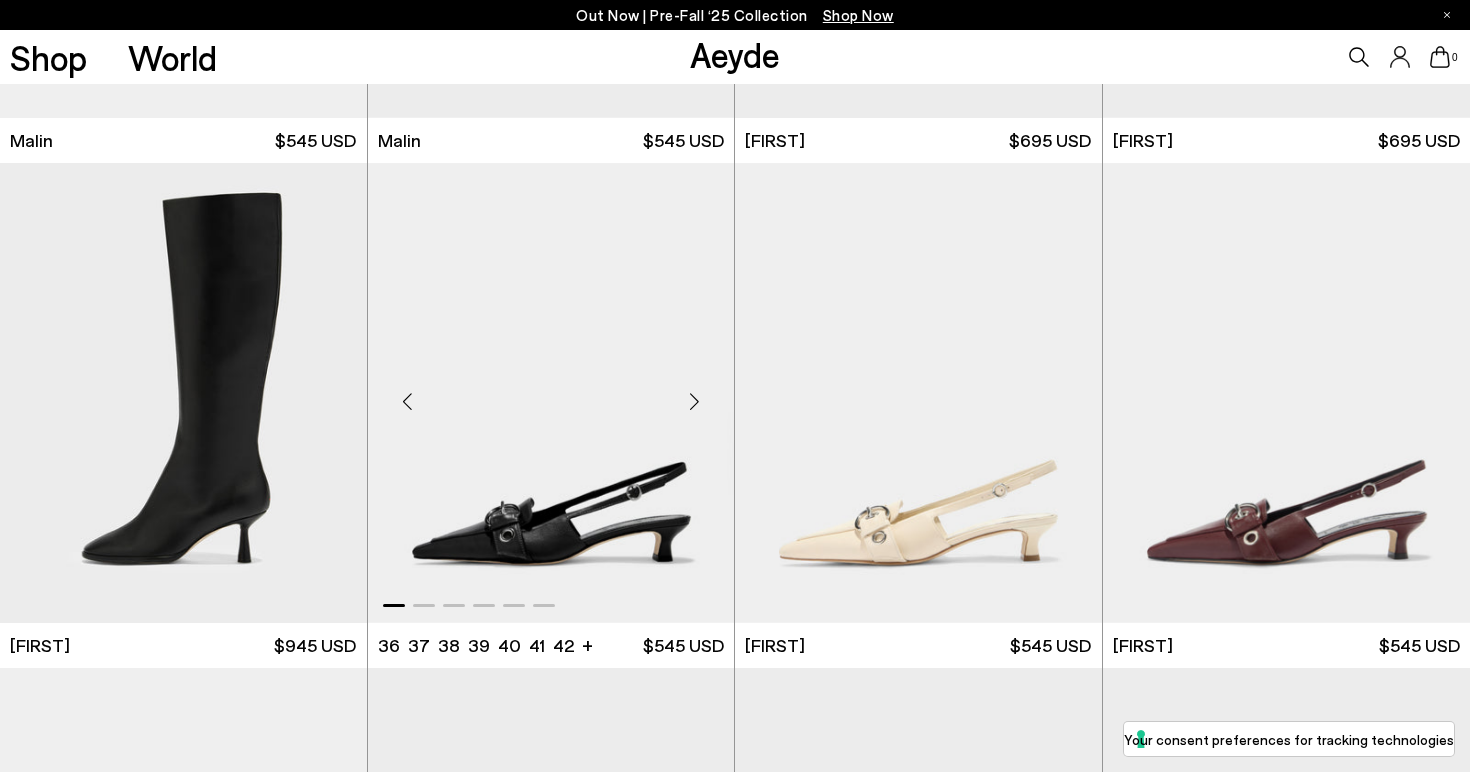 click at bounding box center [694, 401] 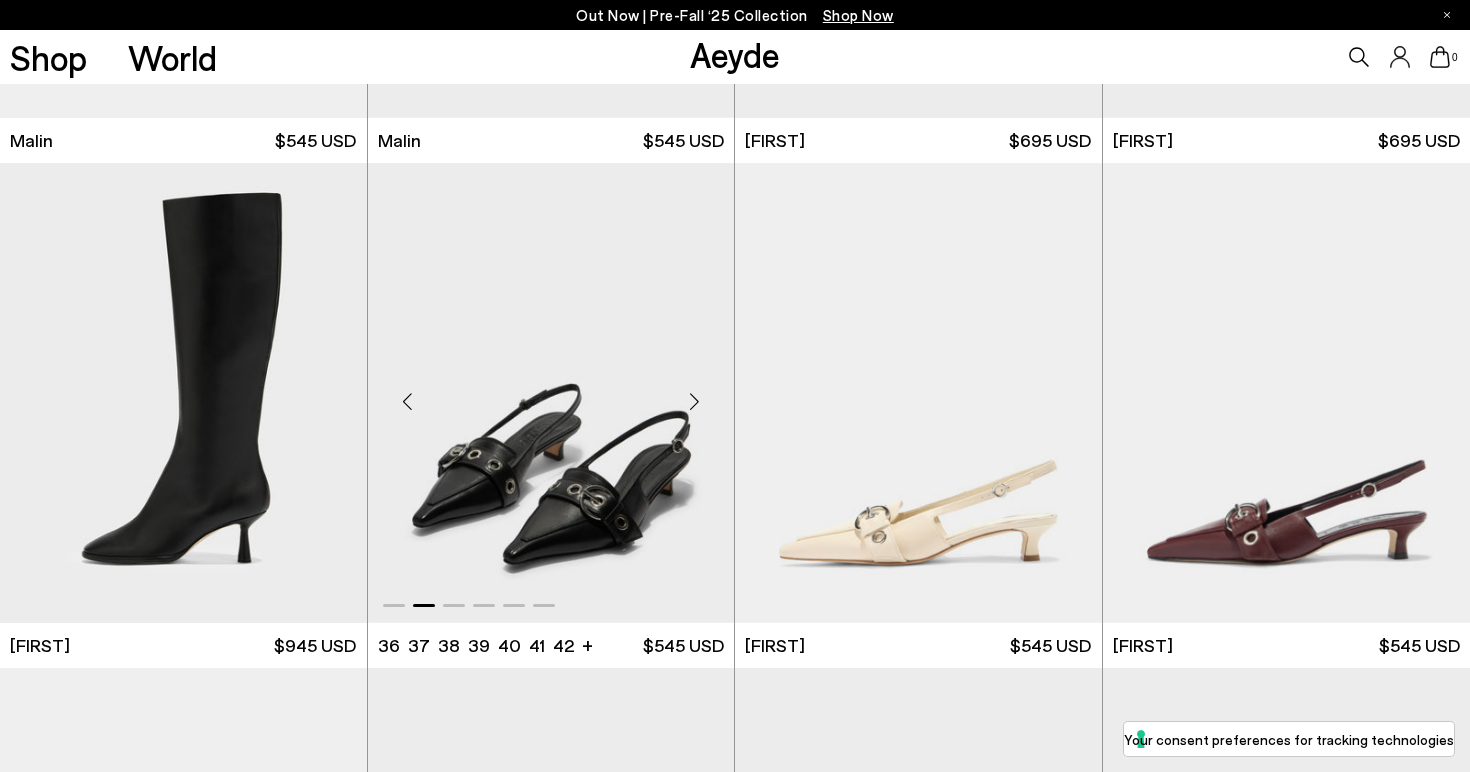 click at bounding box center (694, 401) 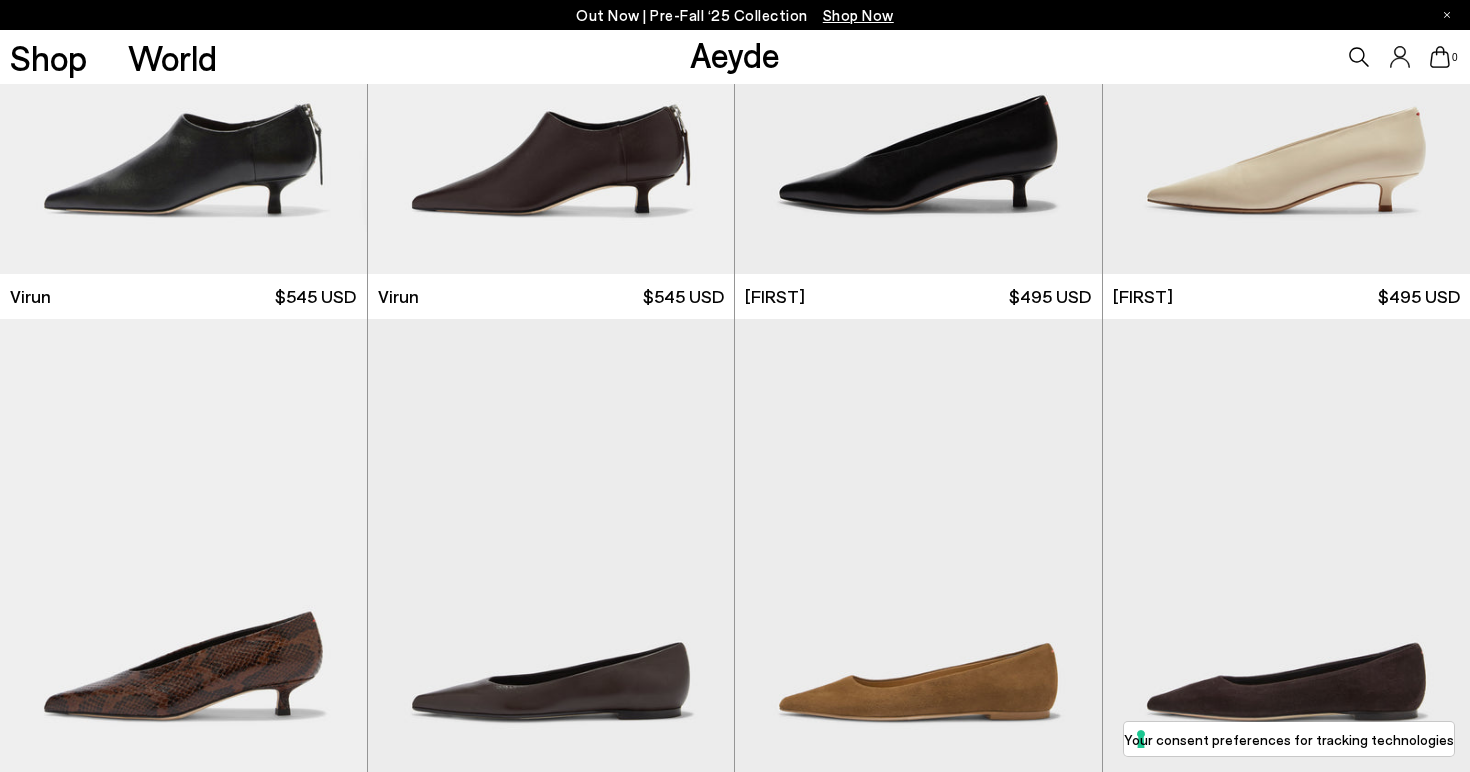 scroll, scrollTop: 6266, scrollLeft: 0, axis: vertical 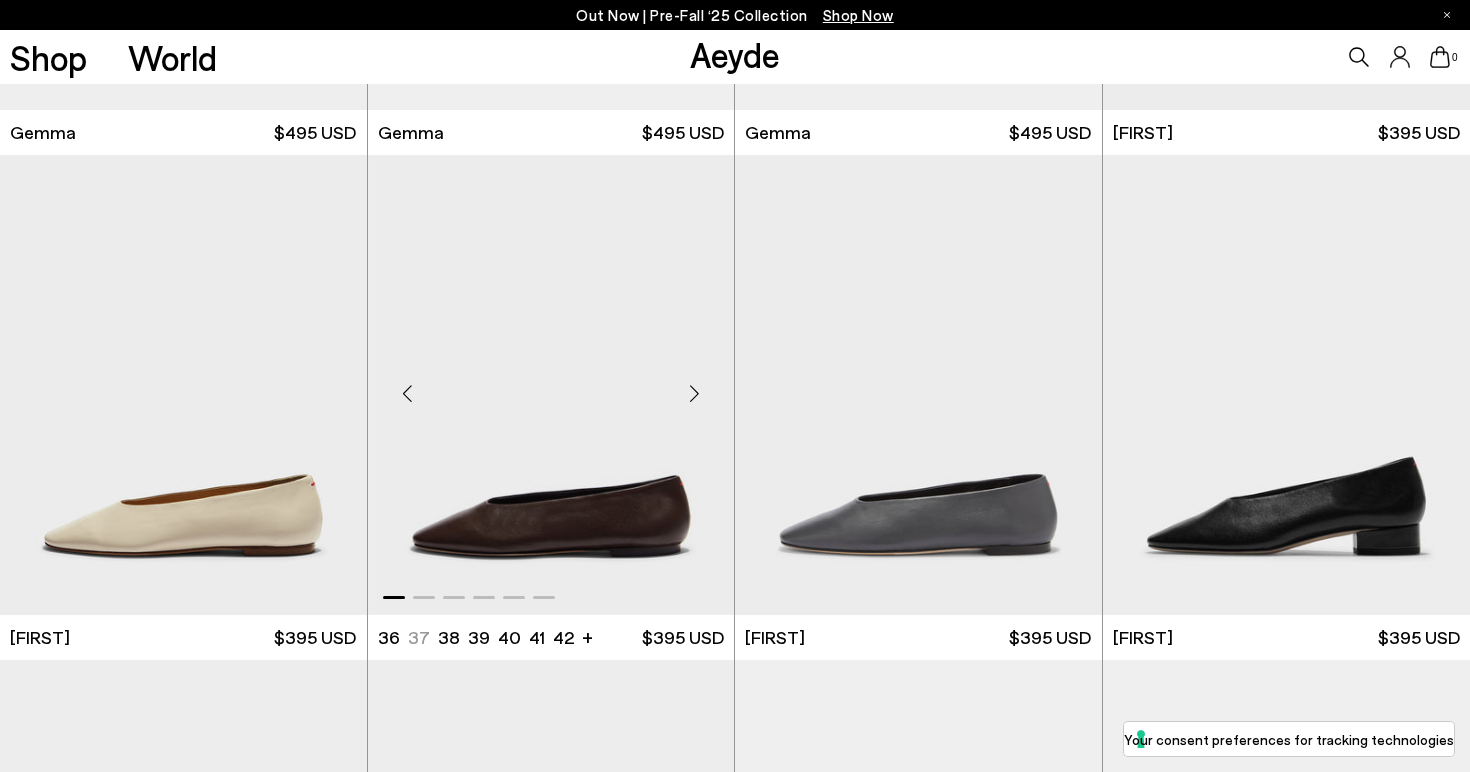 click at bounding box center [694, 393] 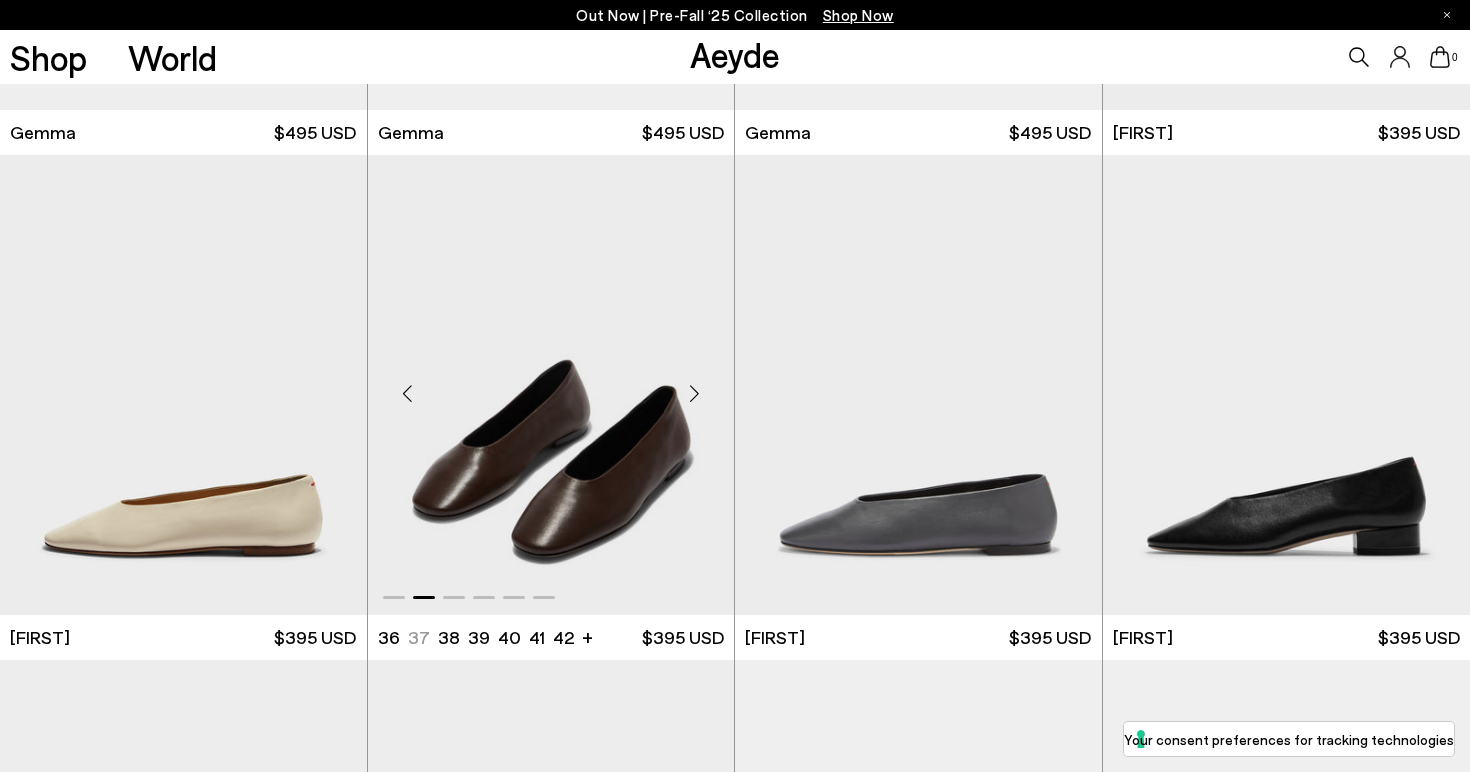 click at bounding box center (694, 393) 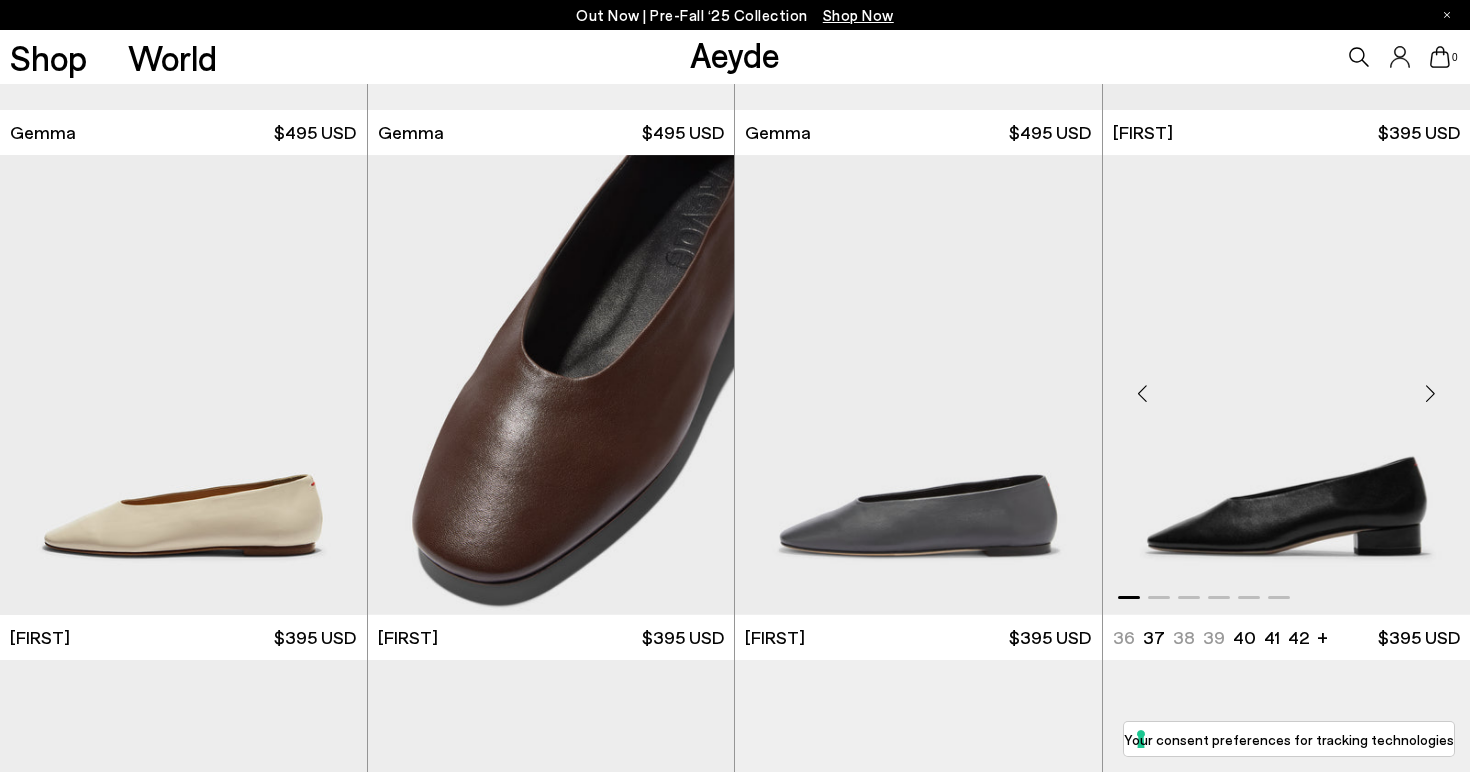 click at bounding box center [1430, 393] 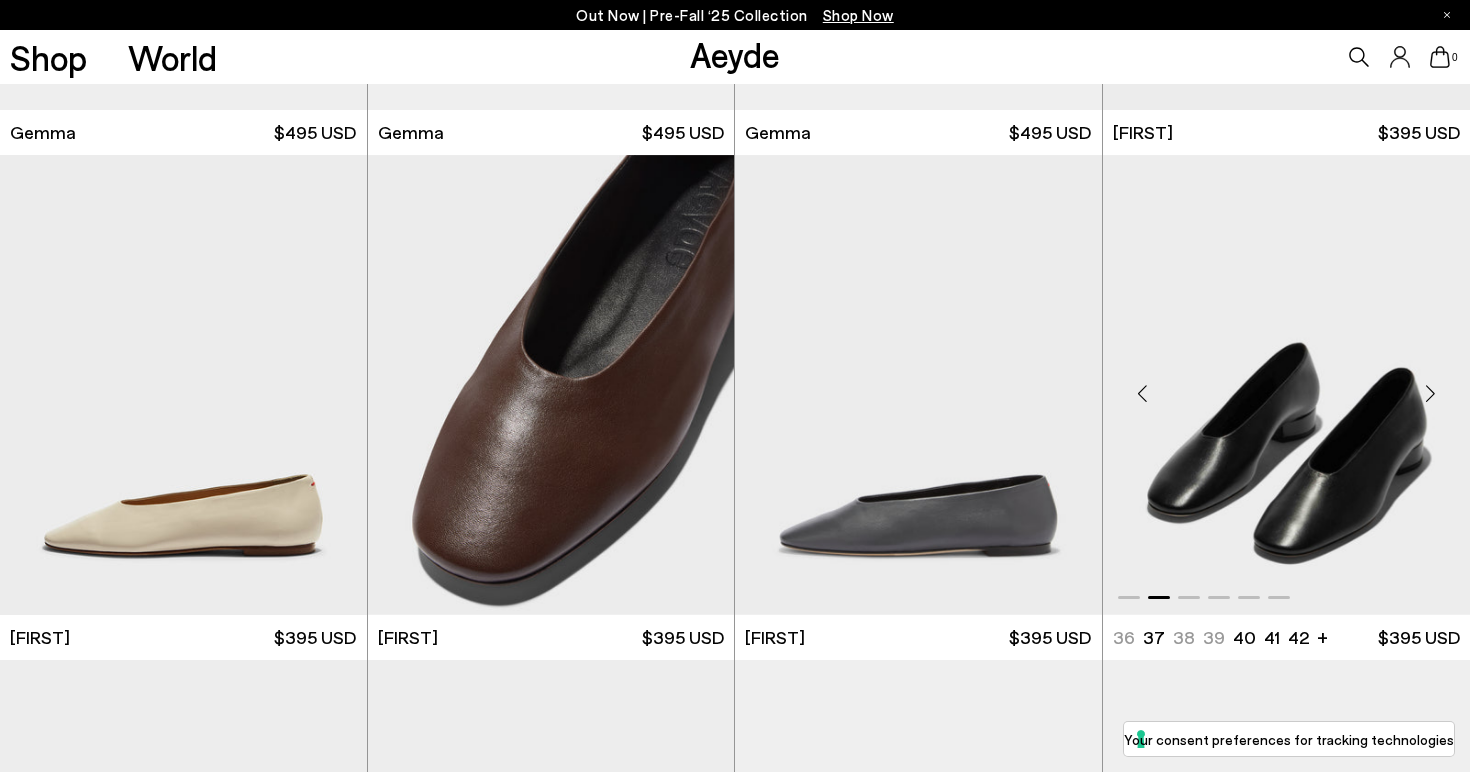click at bounding box center (1430, 393) 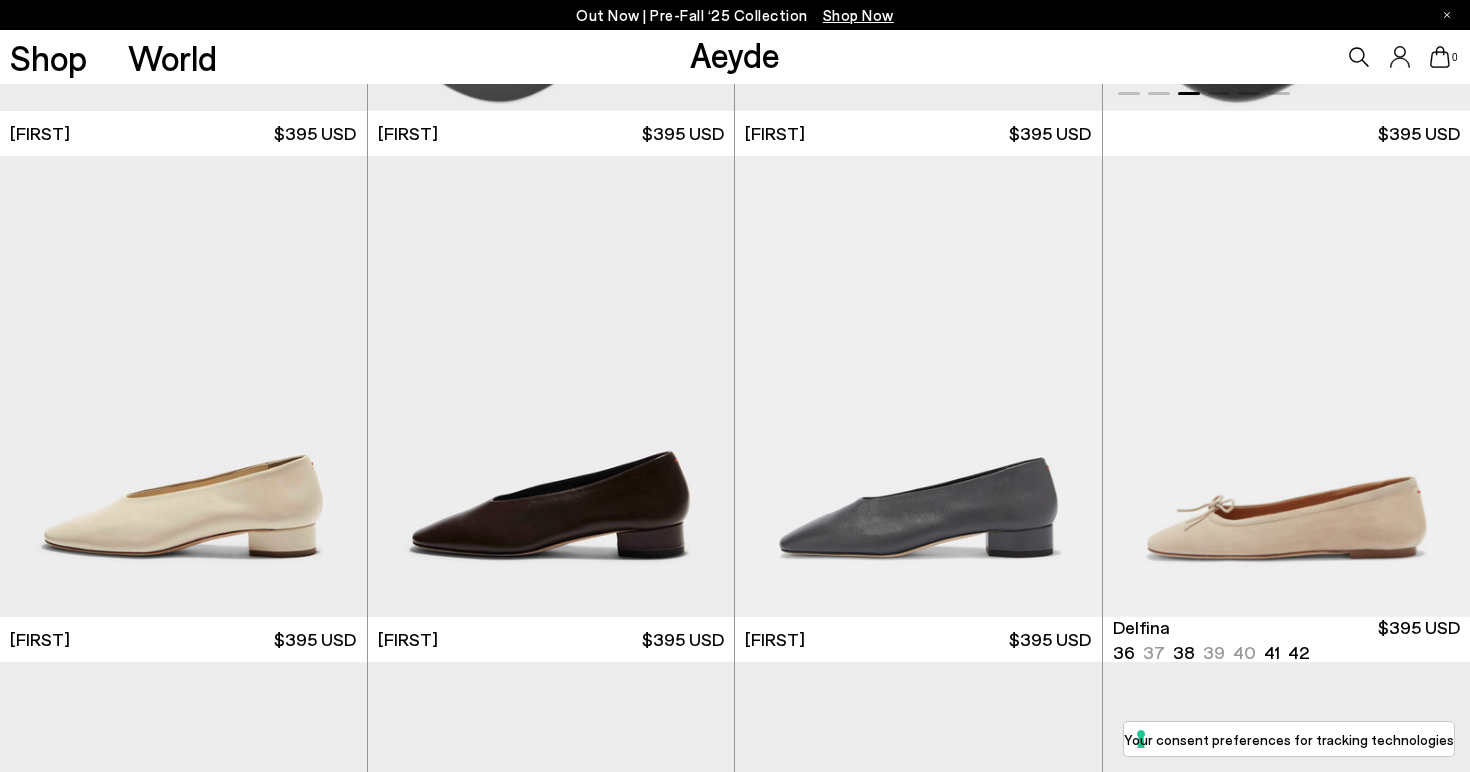scroll, scrollTop: 9549, scrollLeft: 0, axis: vertical 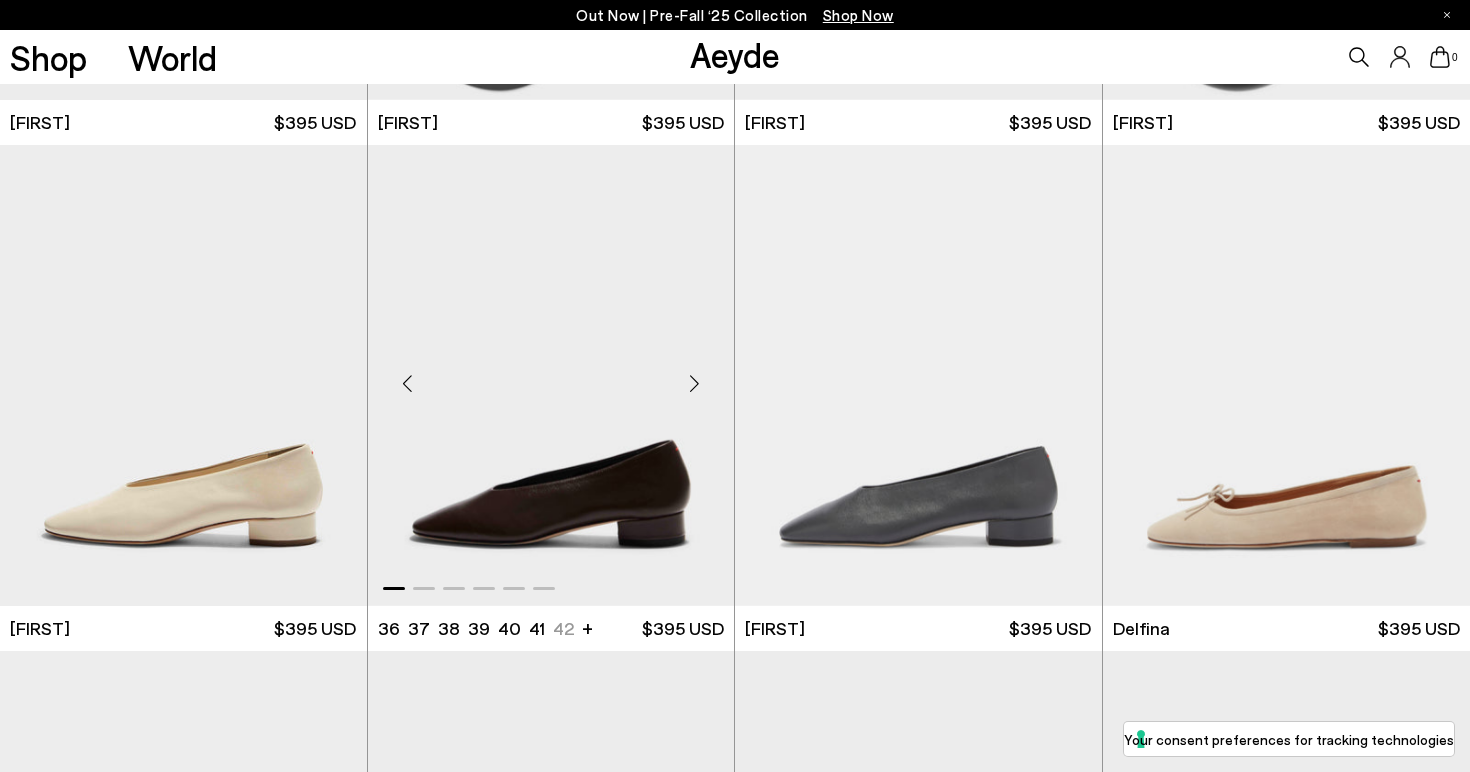 click at bounding box center [694, 384] 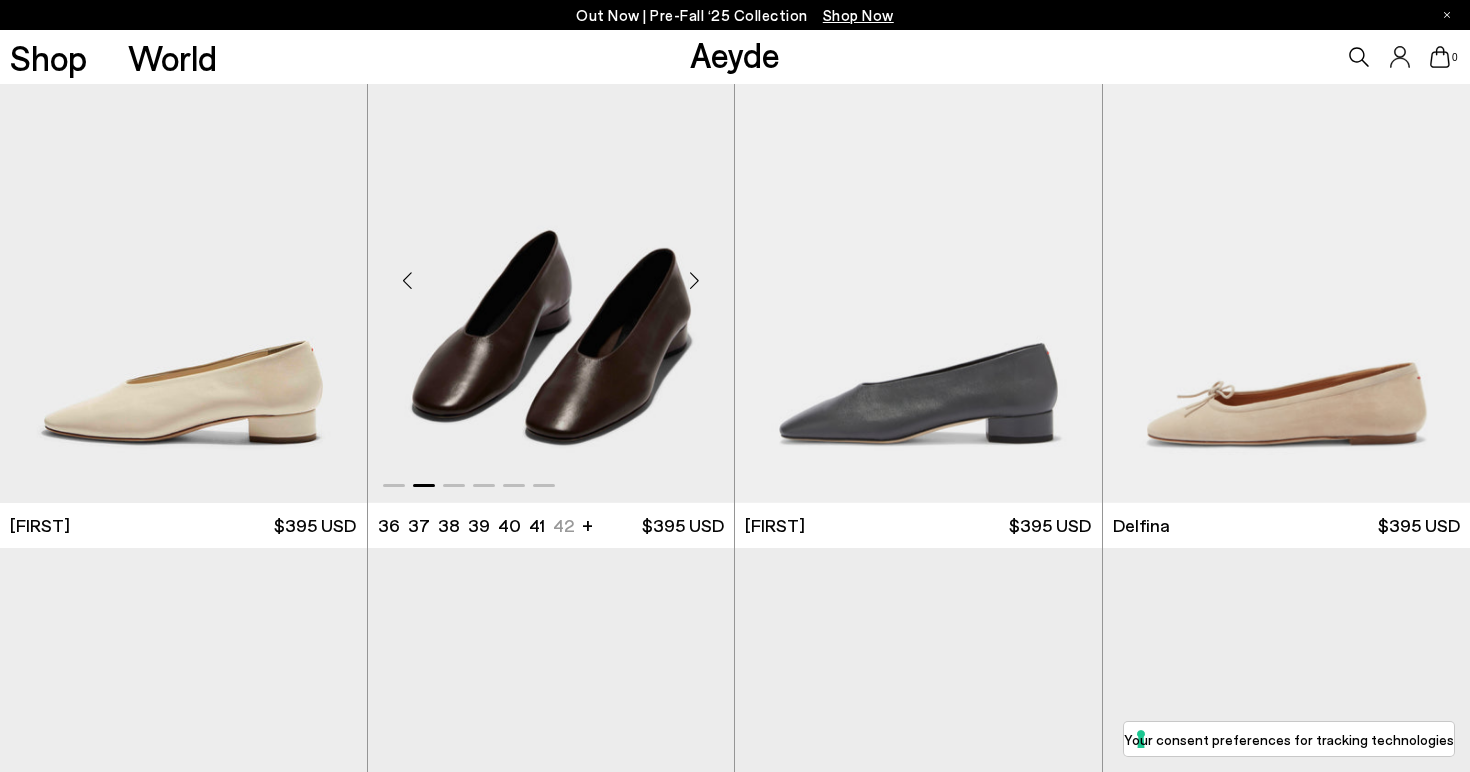 scroll, scrollTop: 9607, scrollLeft: 0, axis: vertical 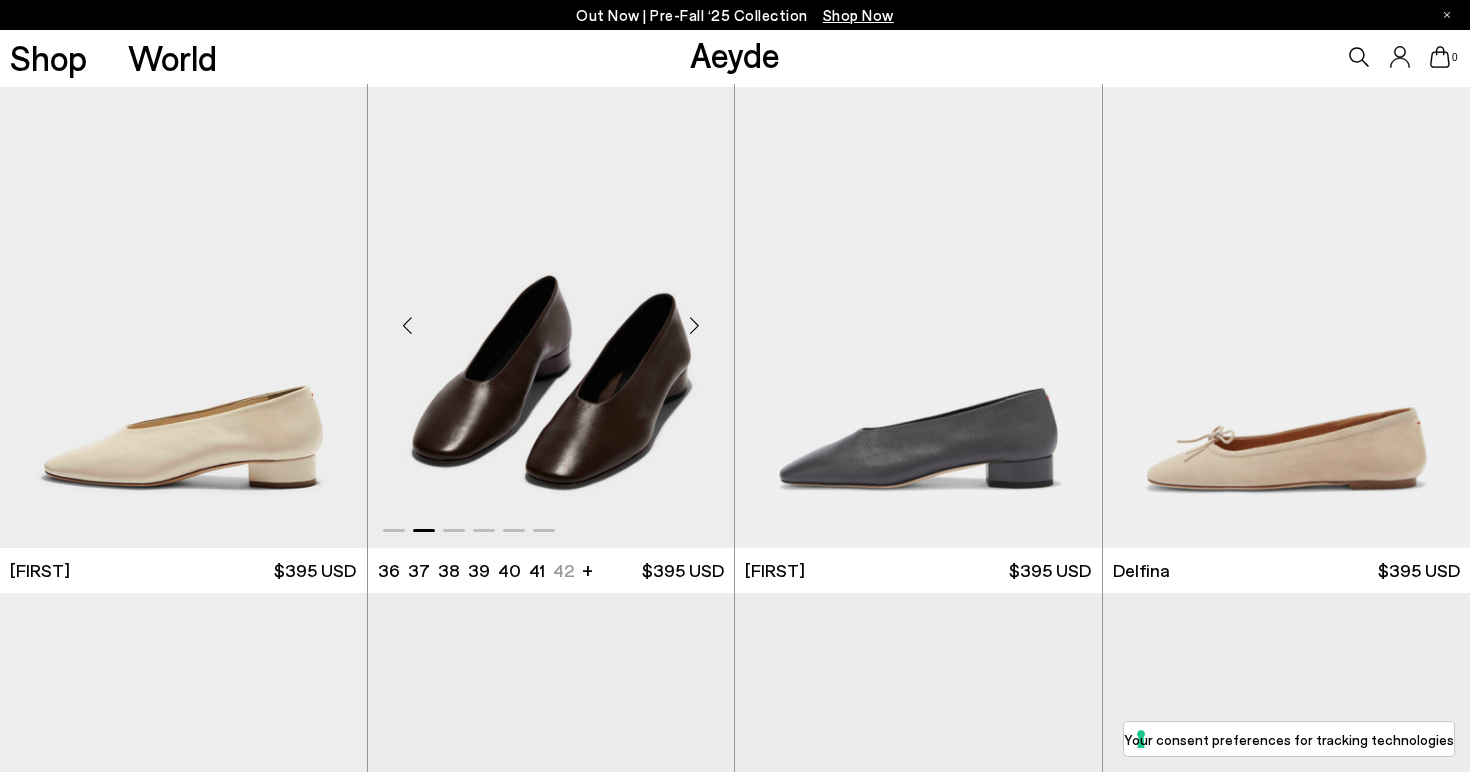 click at bounding box center [551, 317] 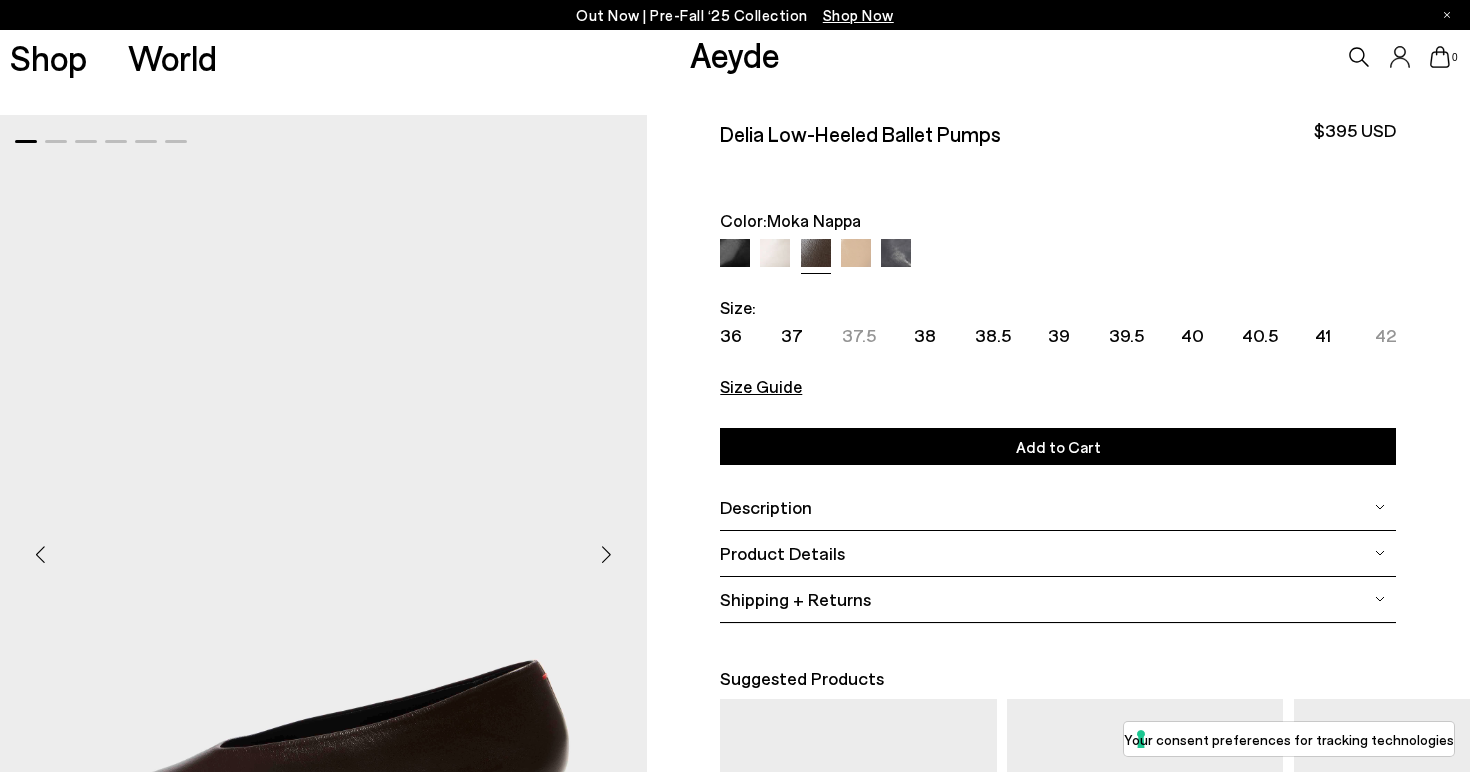 scroll, scrollTop: 0, scrollLeft: 0, axis: both 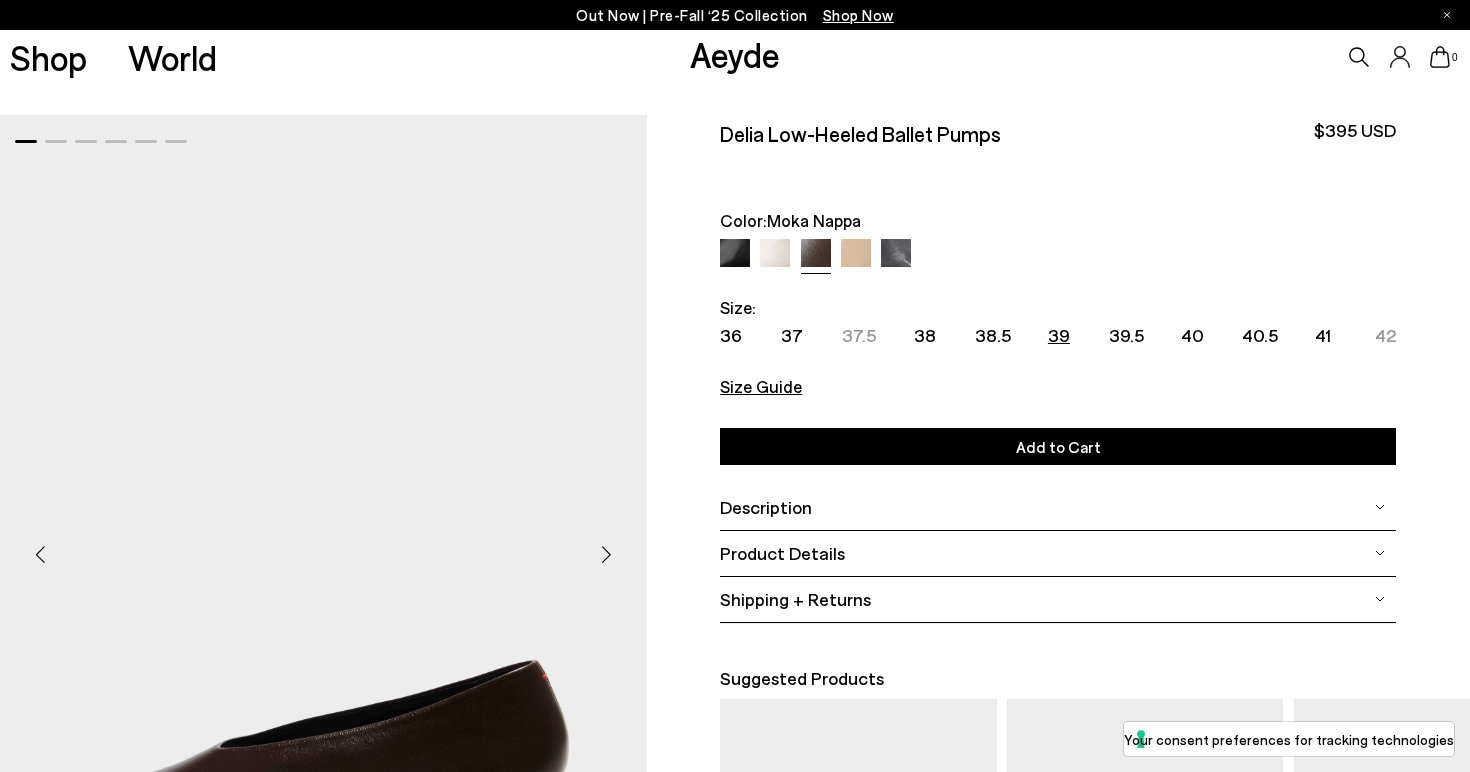 click on "39" at bounding box center (1059, 335) 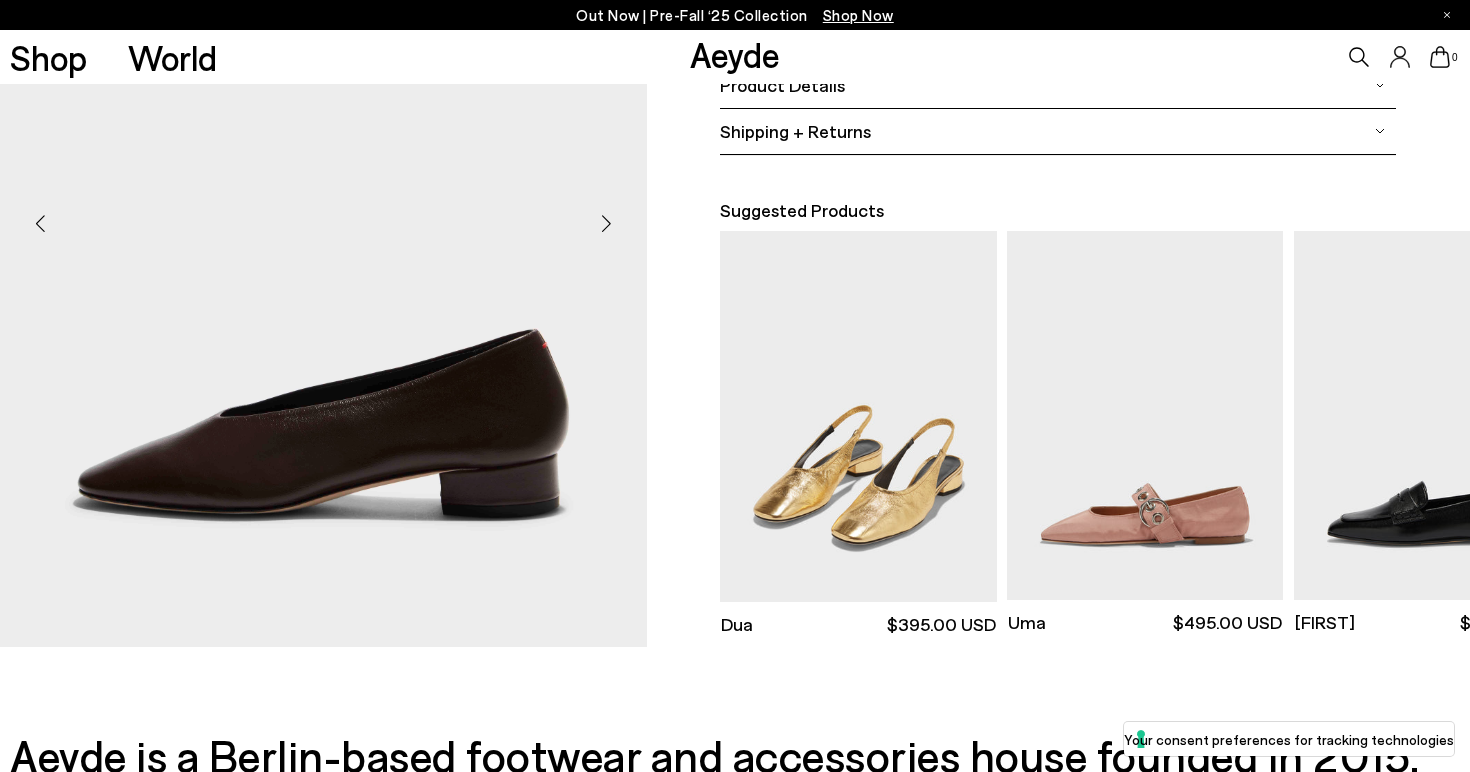 scroll, scrollTop: 0, scrollLeft: 0, axis: both 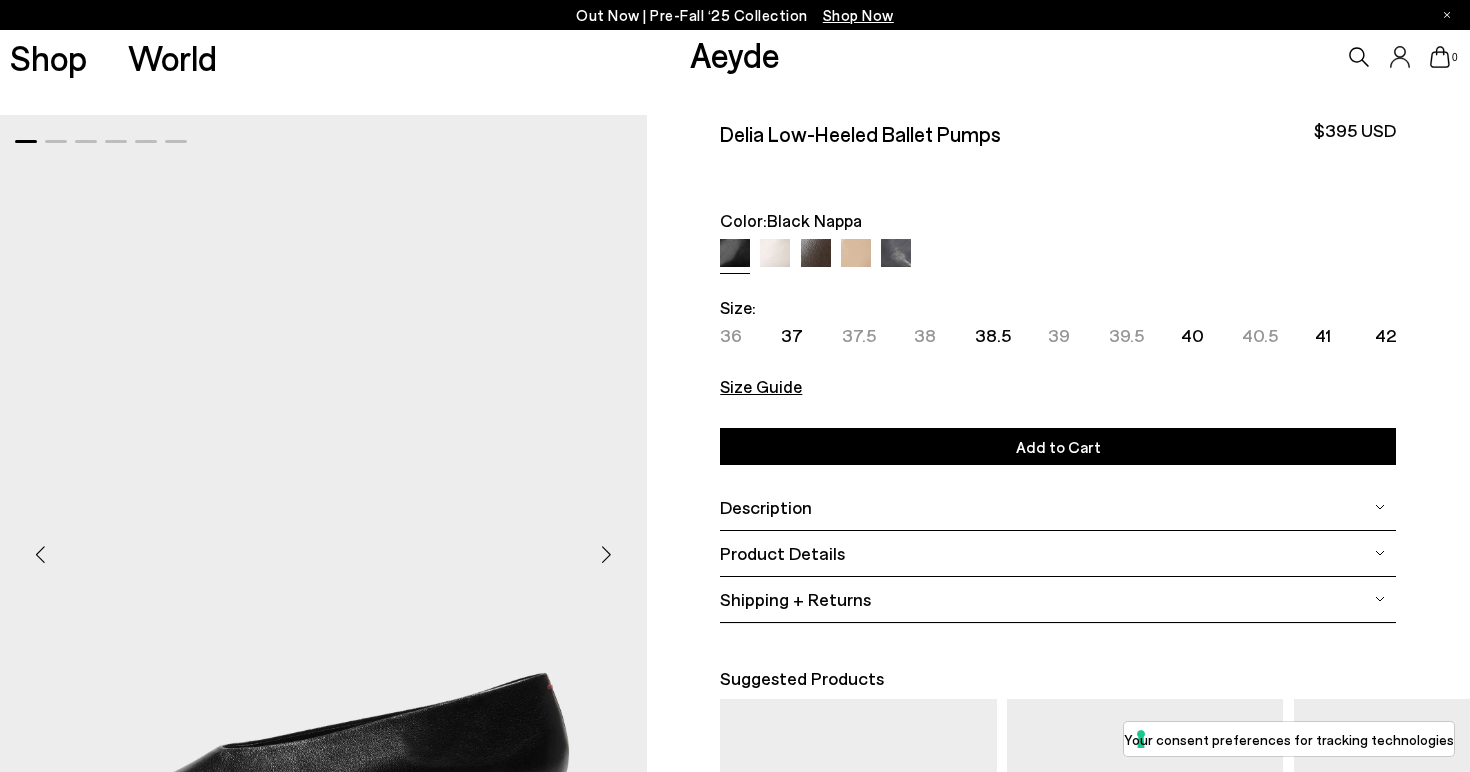 click on "39" at bounding box center (1059, 335) 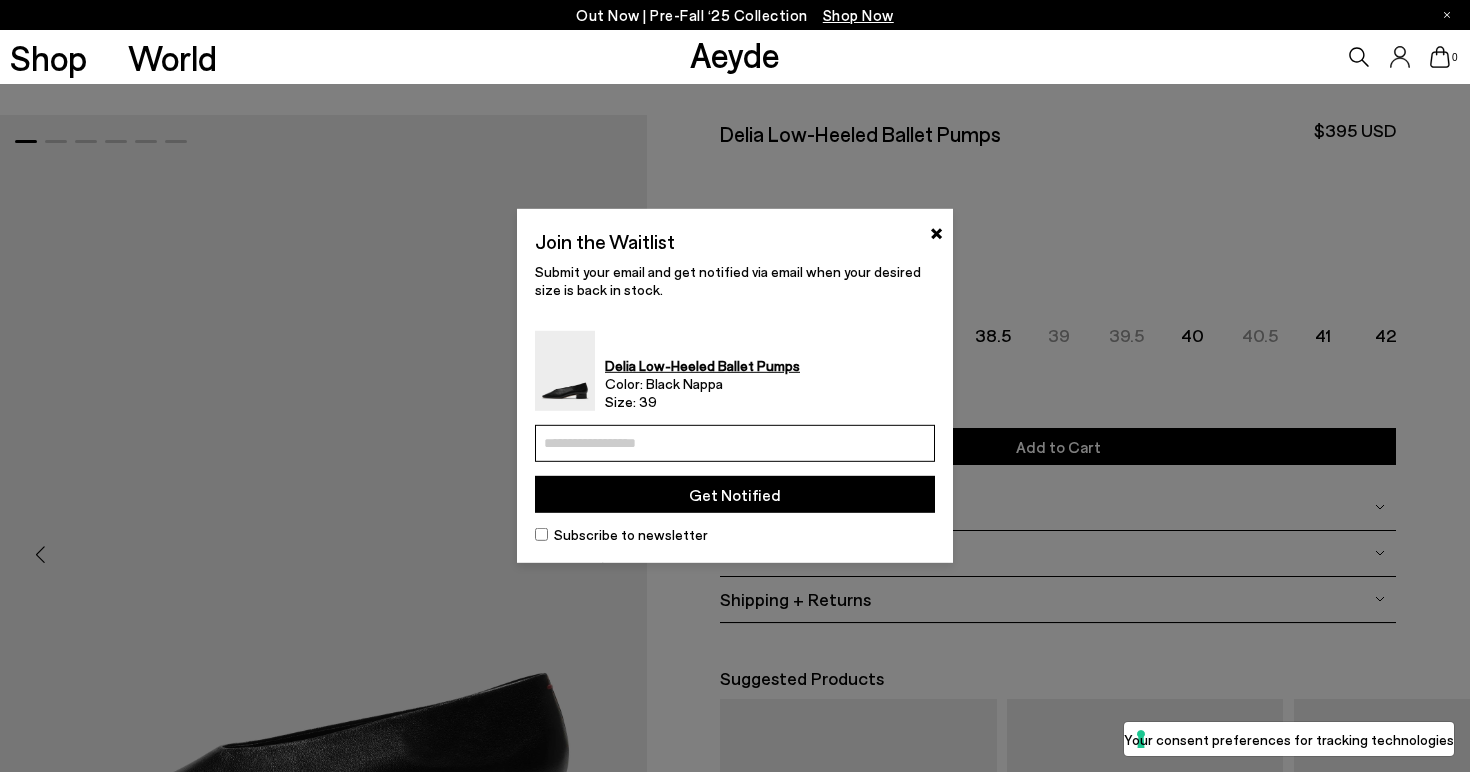 click on "Join the Waitlist
×
Submit your email and get notified via email when your desired size is back in stock.
Delia Low-Heeled Ballet Pumps
Color: Black Nappa
Size: 39
Get Notified
Subscribe to newsletter" at bounding box center [735, 386] 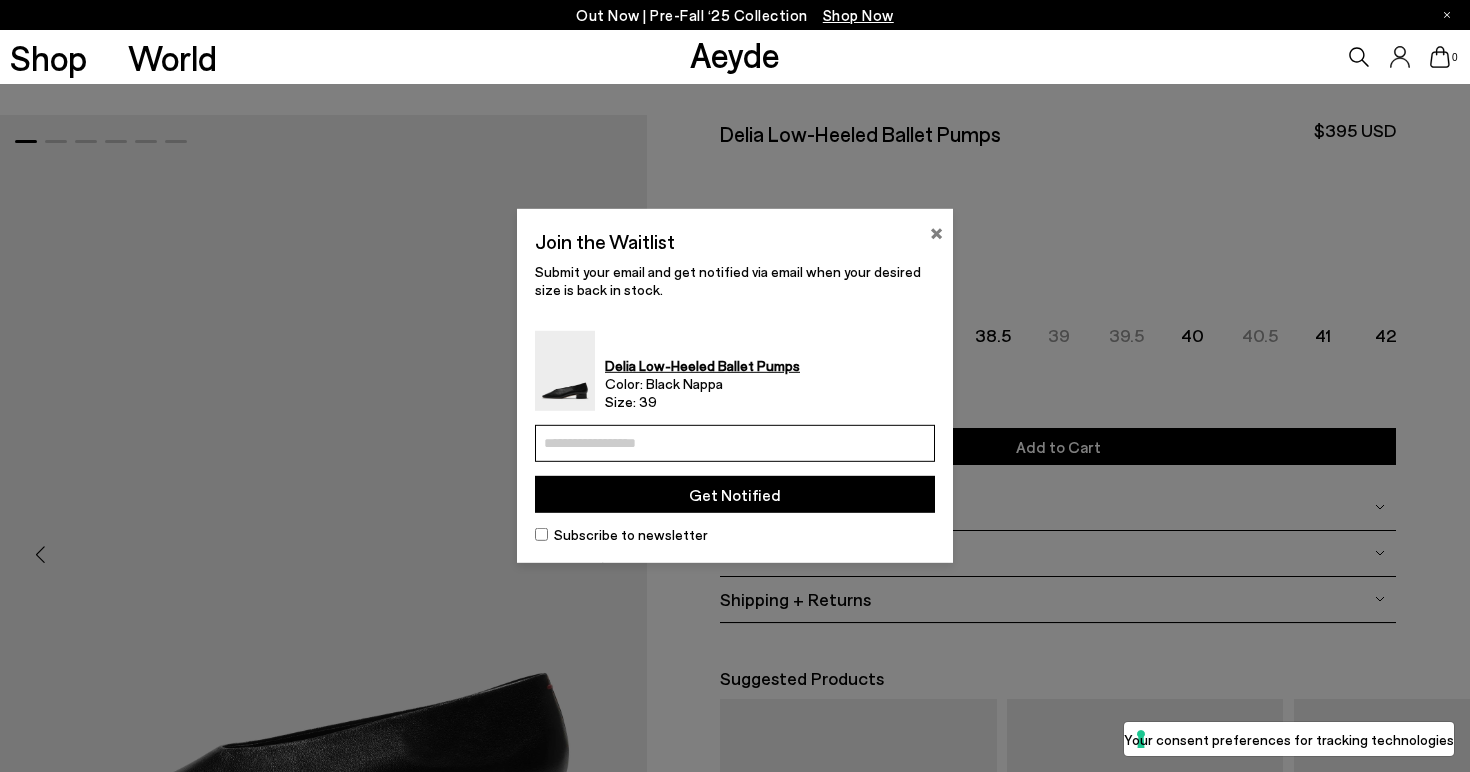 click on "×" at bounding box center [936, 231] 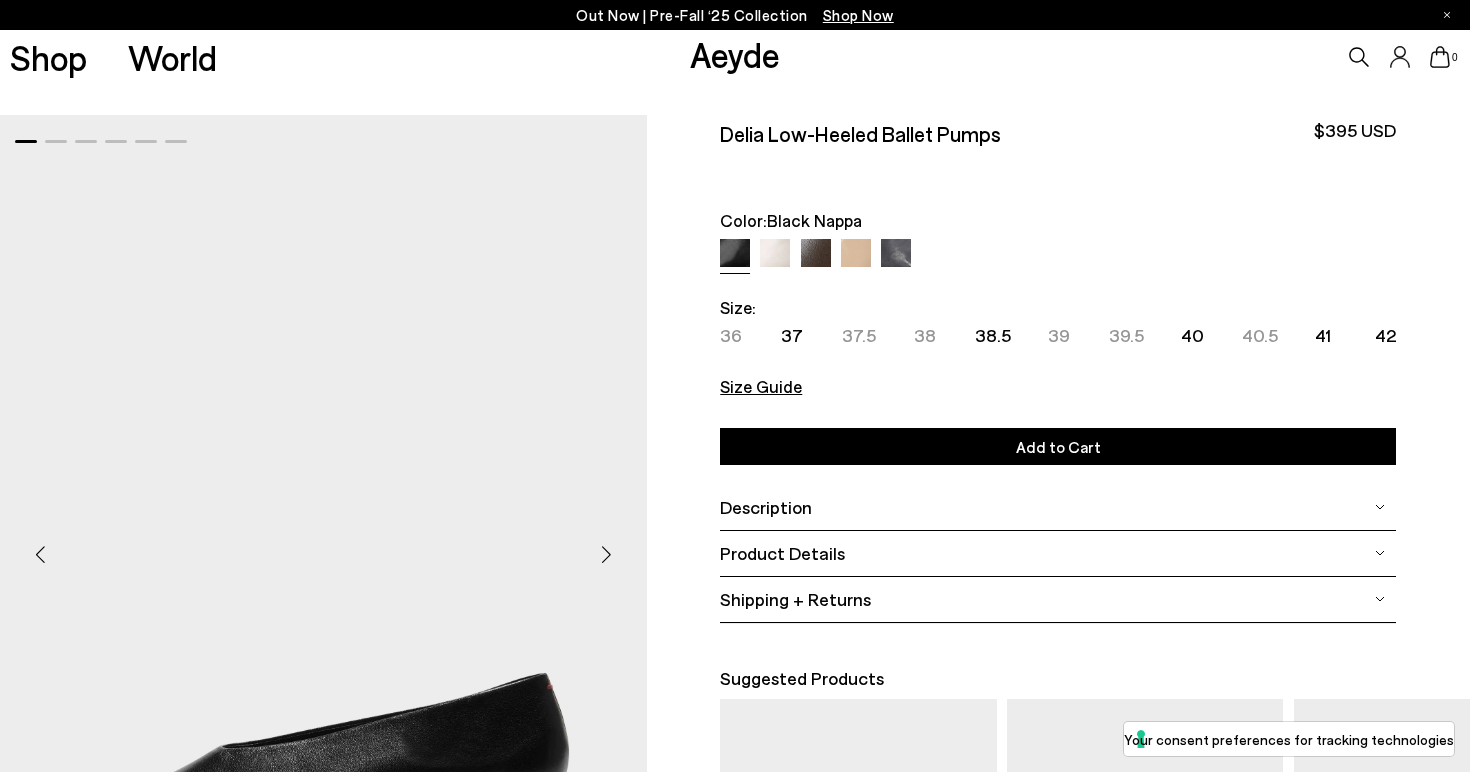 click at bounding box center (816, 254) 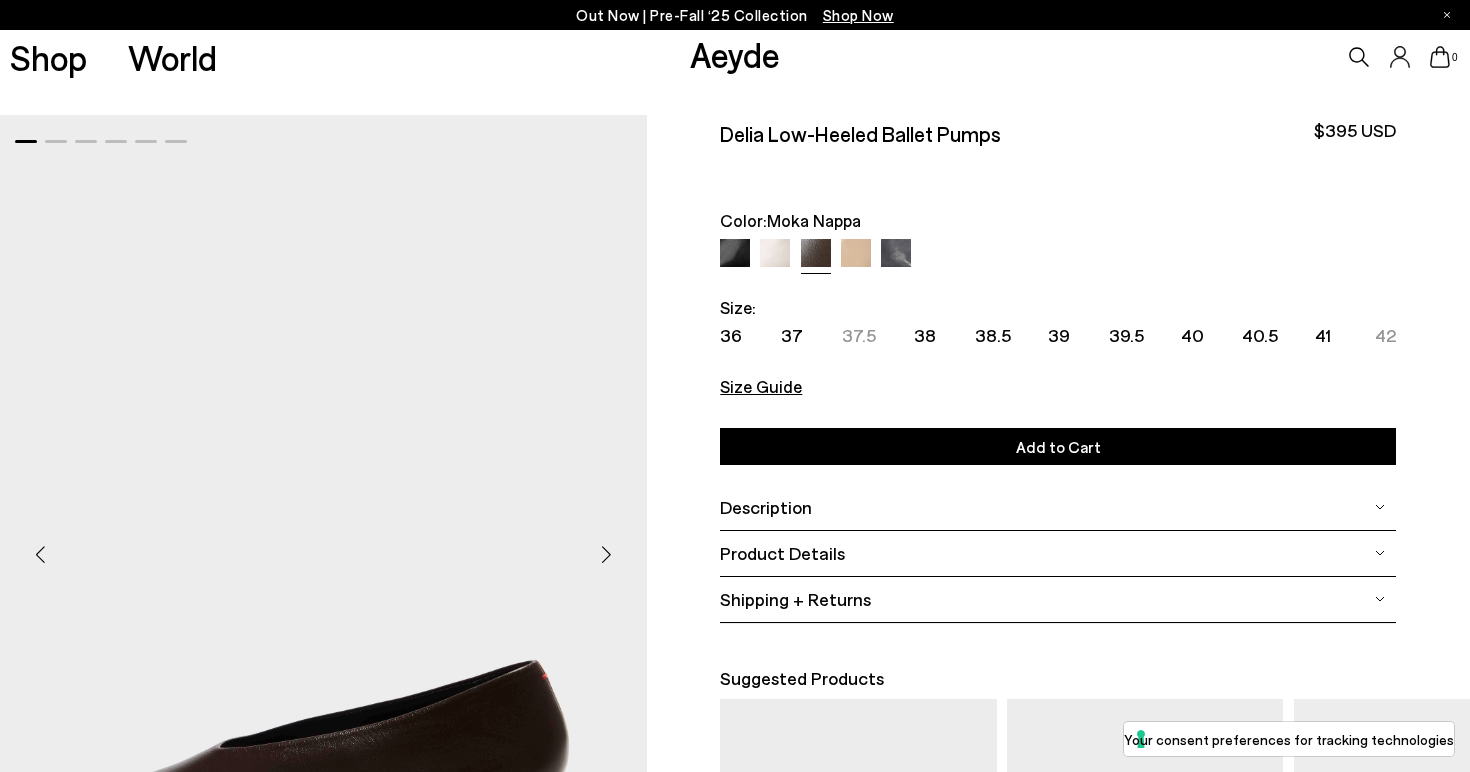 scroll, scrollTop: 0, scrollLeft: 0, axis: both 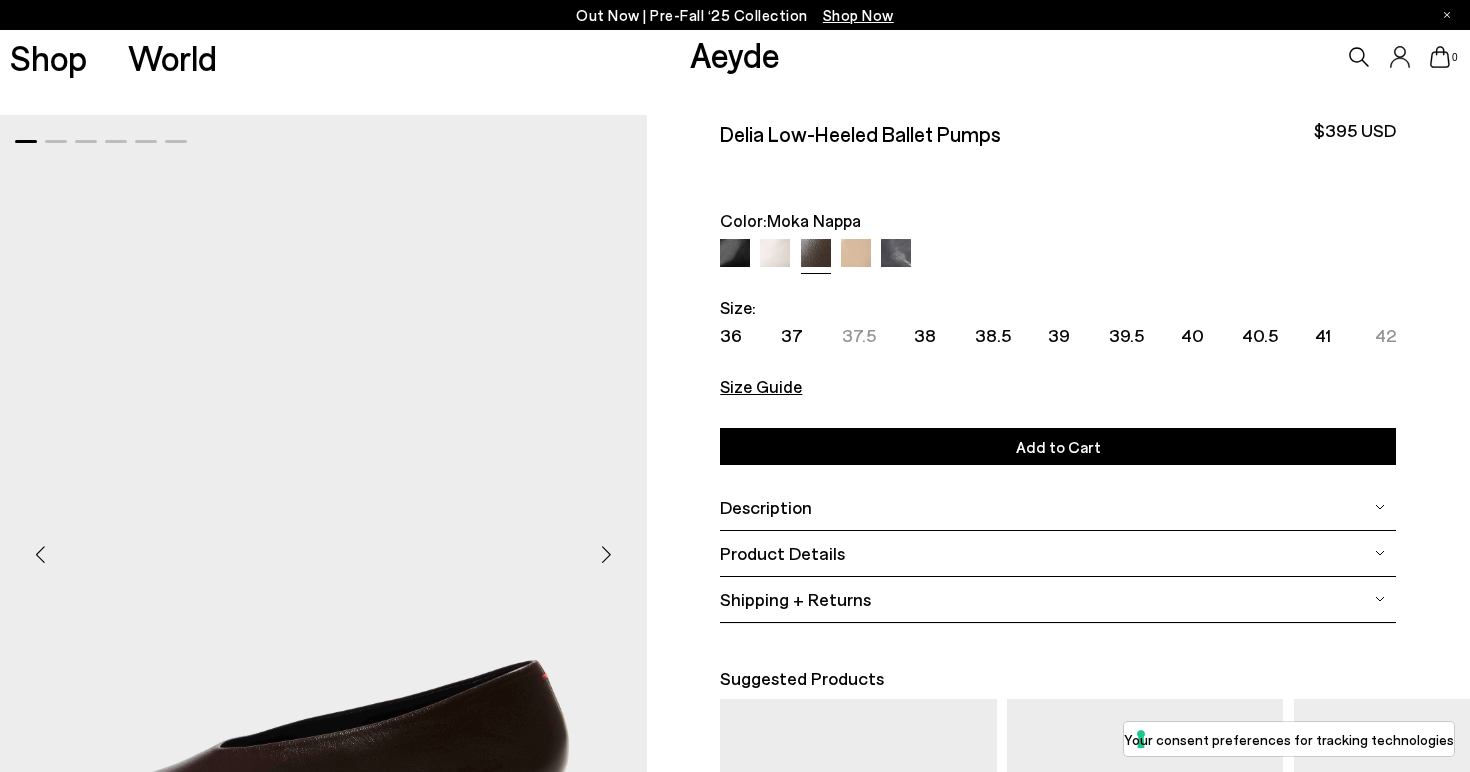 click on "Description" at bounding box center [1058, 507] 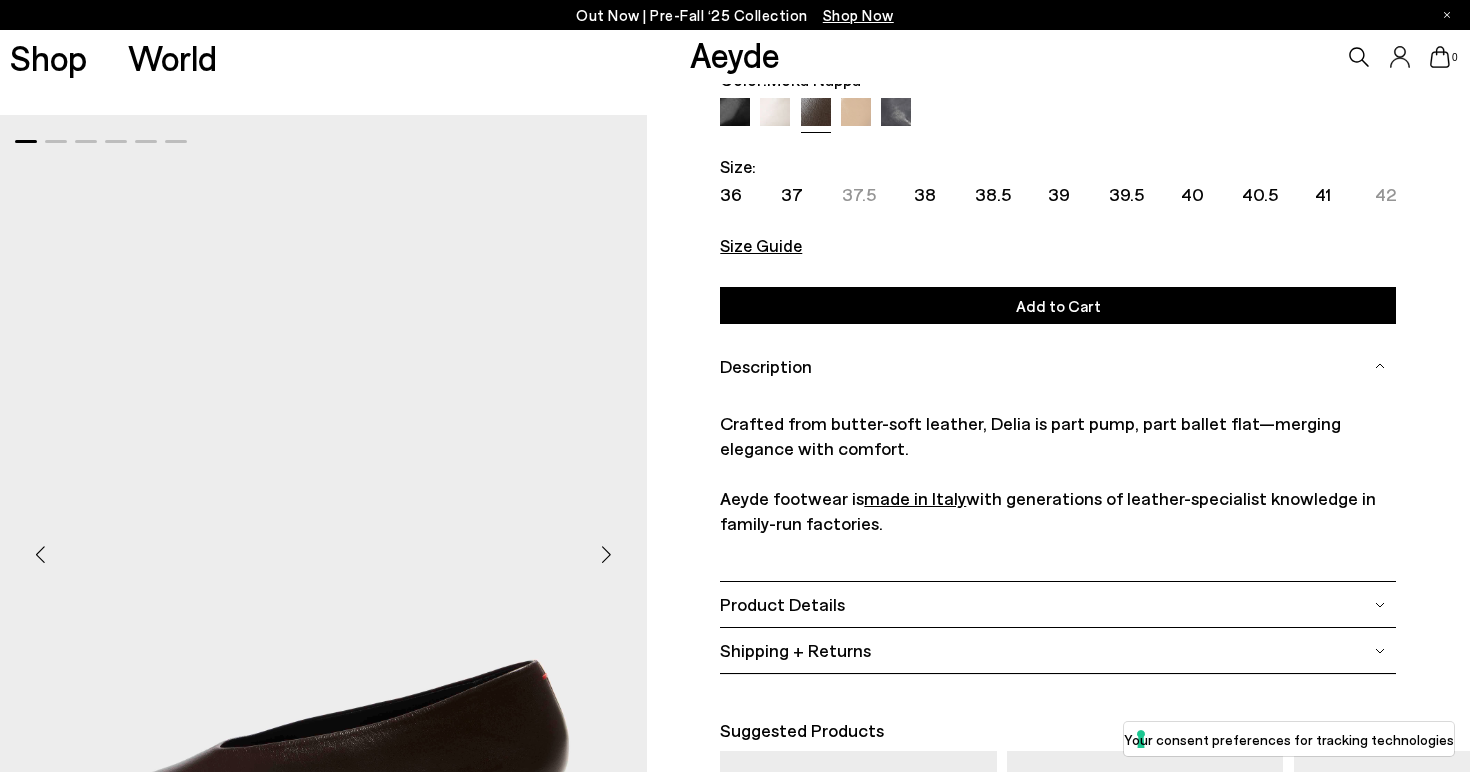 scroll, scrollTop: 146, scrollLeft: 0, axis: vertical 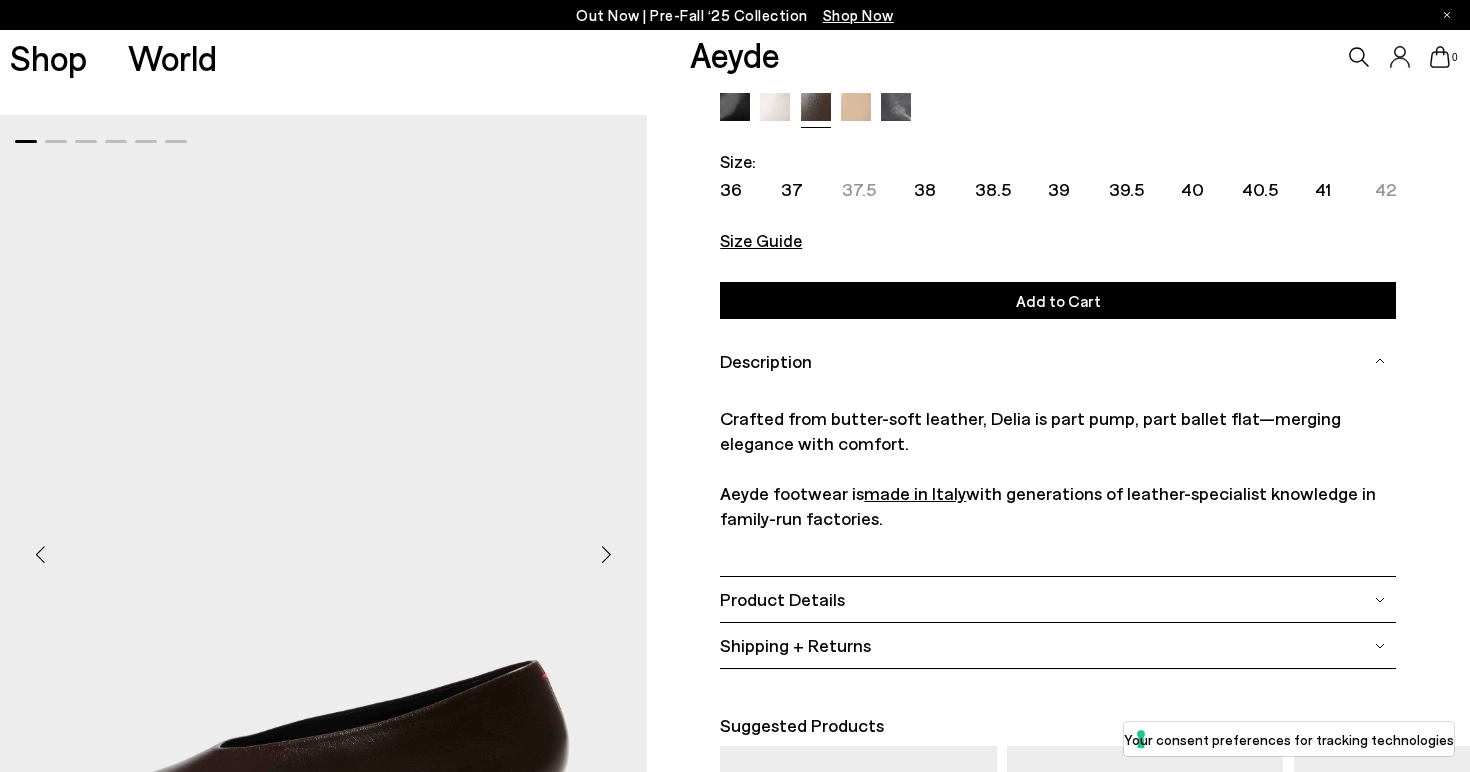 click on "Product Details" at bounding box center (1058, 599) 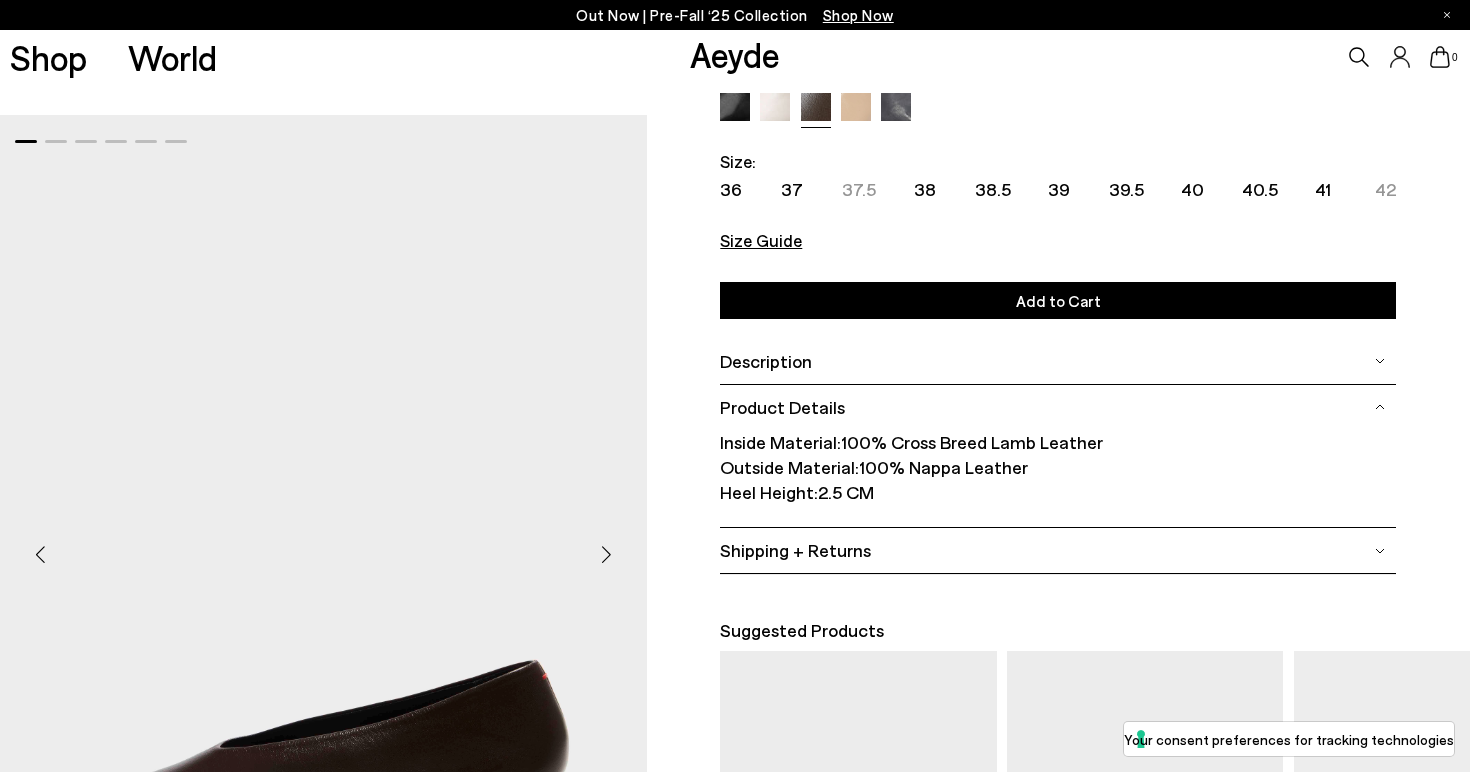 scroll, scrollTop: 158, scrollLeft: 0, axis: vertical 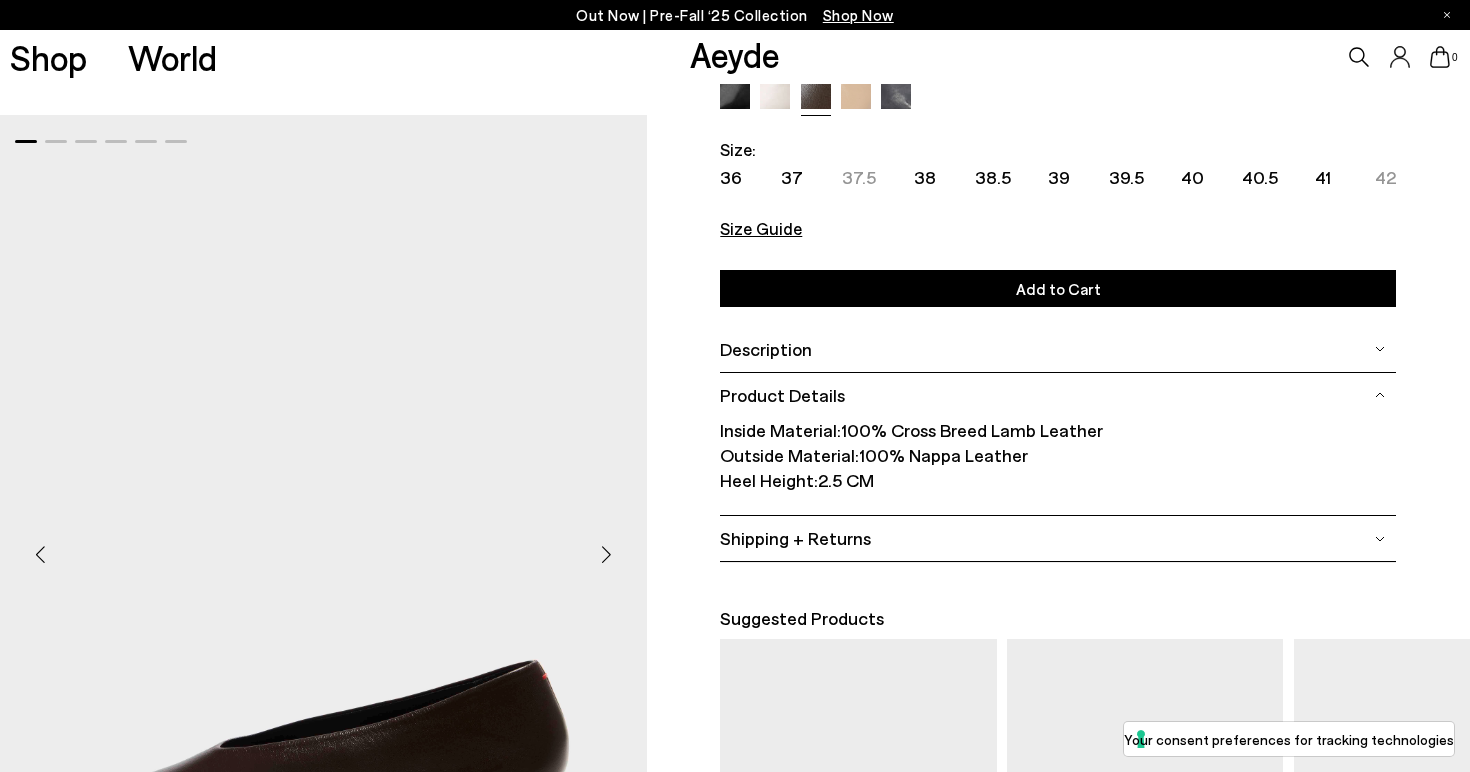 click on "Shipping + Returns" at bounding box center (1058, 538) 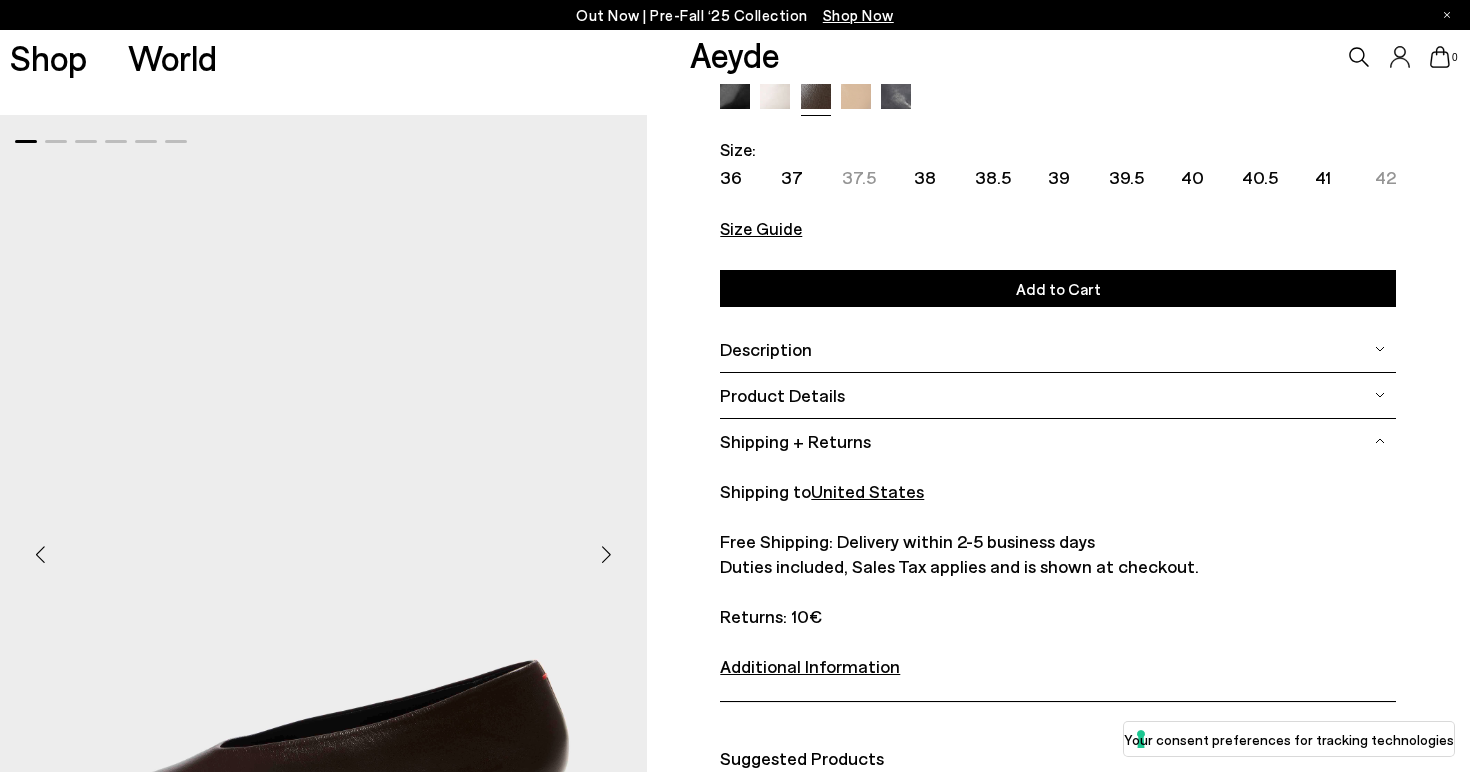 click on "Product Details" at bounding box center [1058, 395] 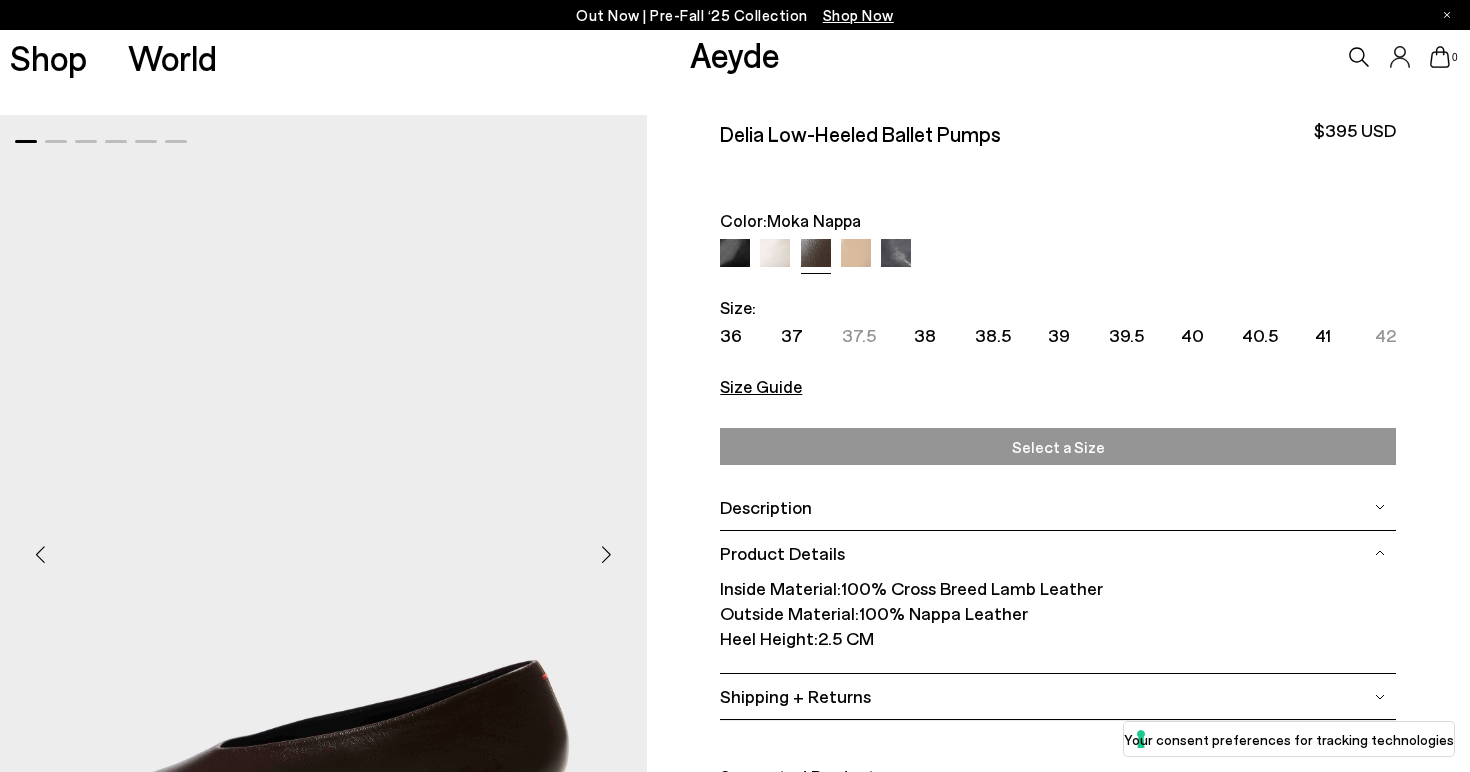 scroll, scrollTop: 6, scrollLeft: 0, axis: vertical 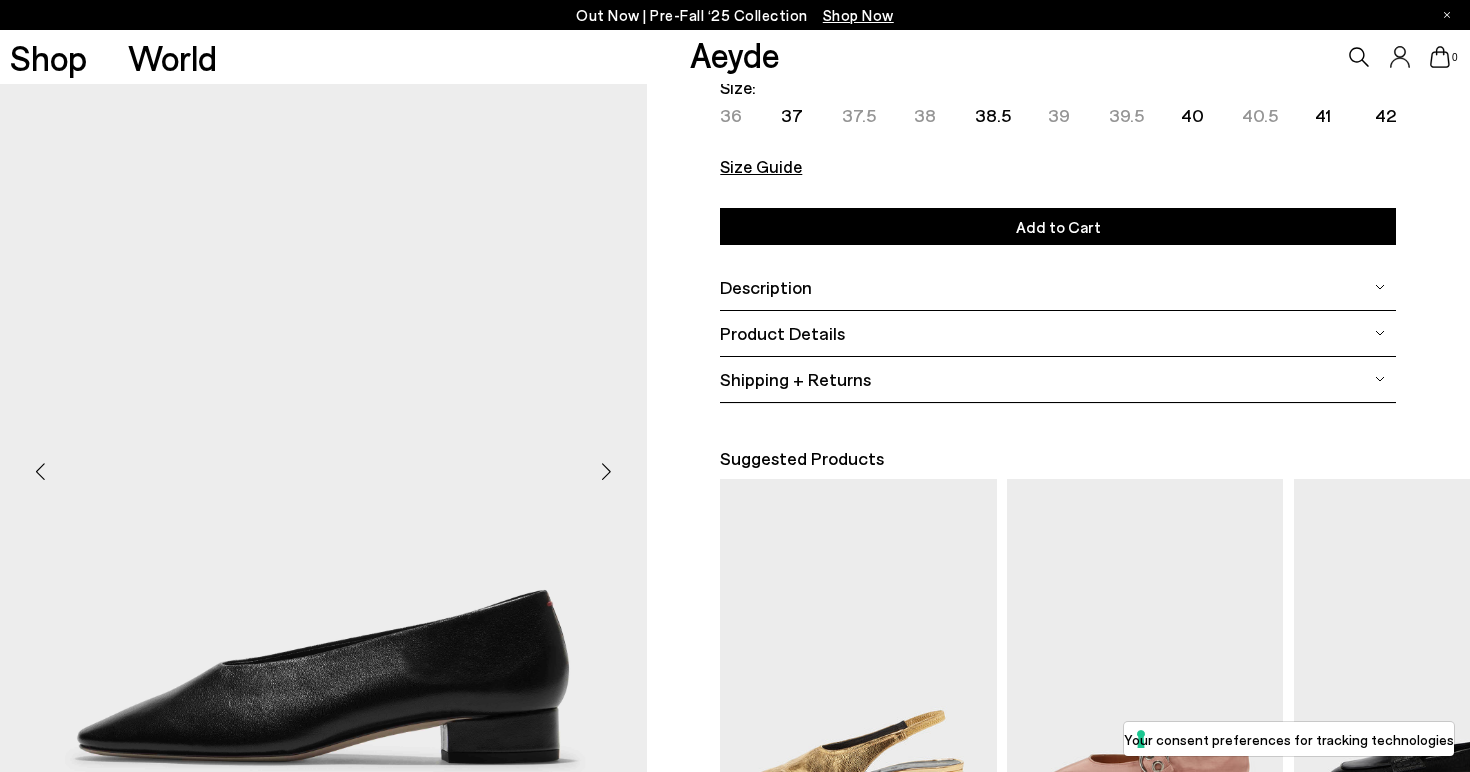 click on "Description" at bounding box center (1058, 287) 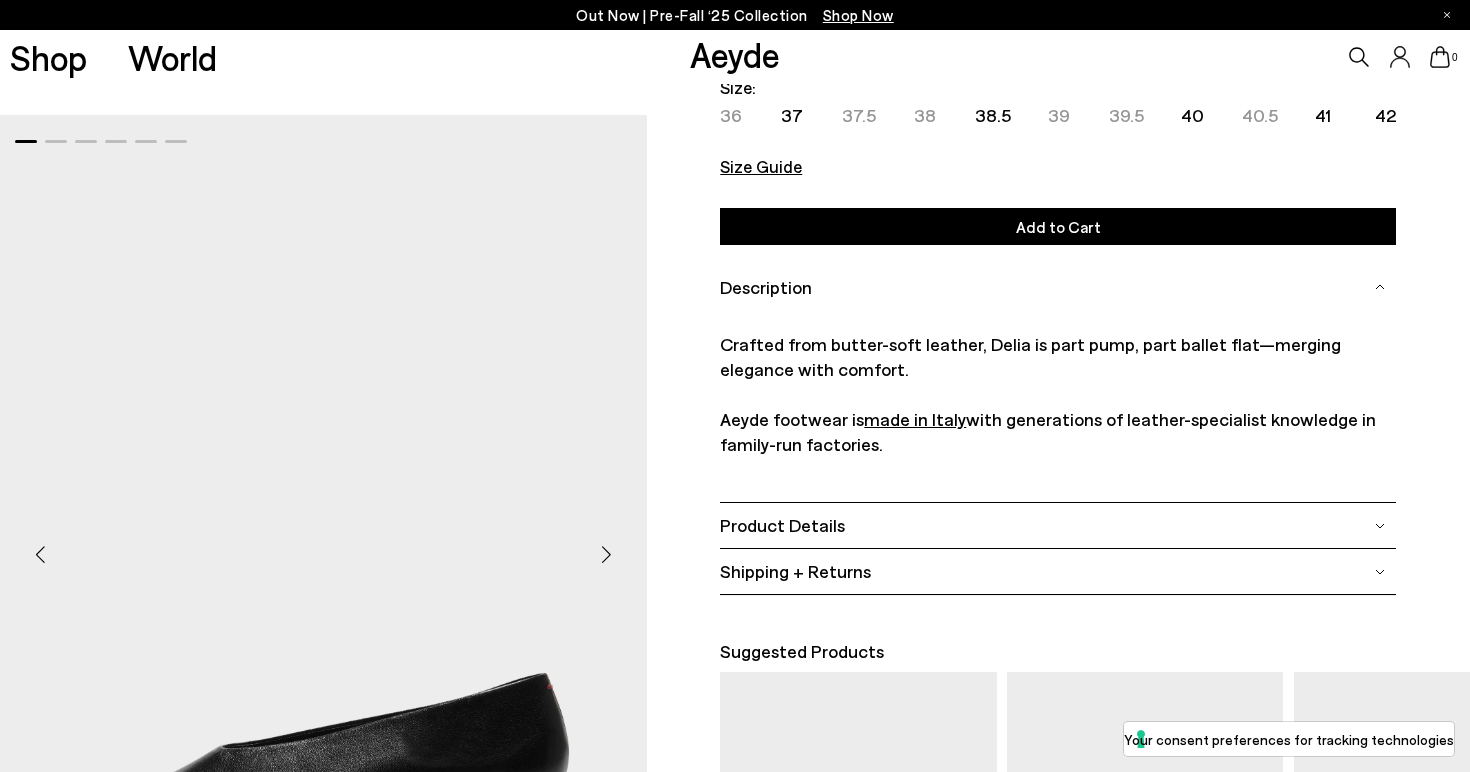 click on "Product Details" at bounding box center [1058, 525] 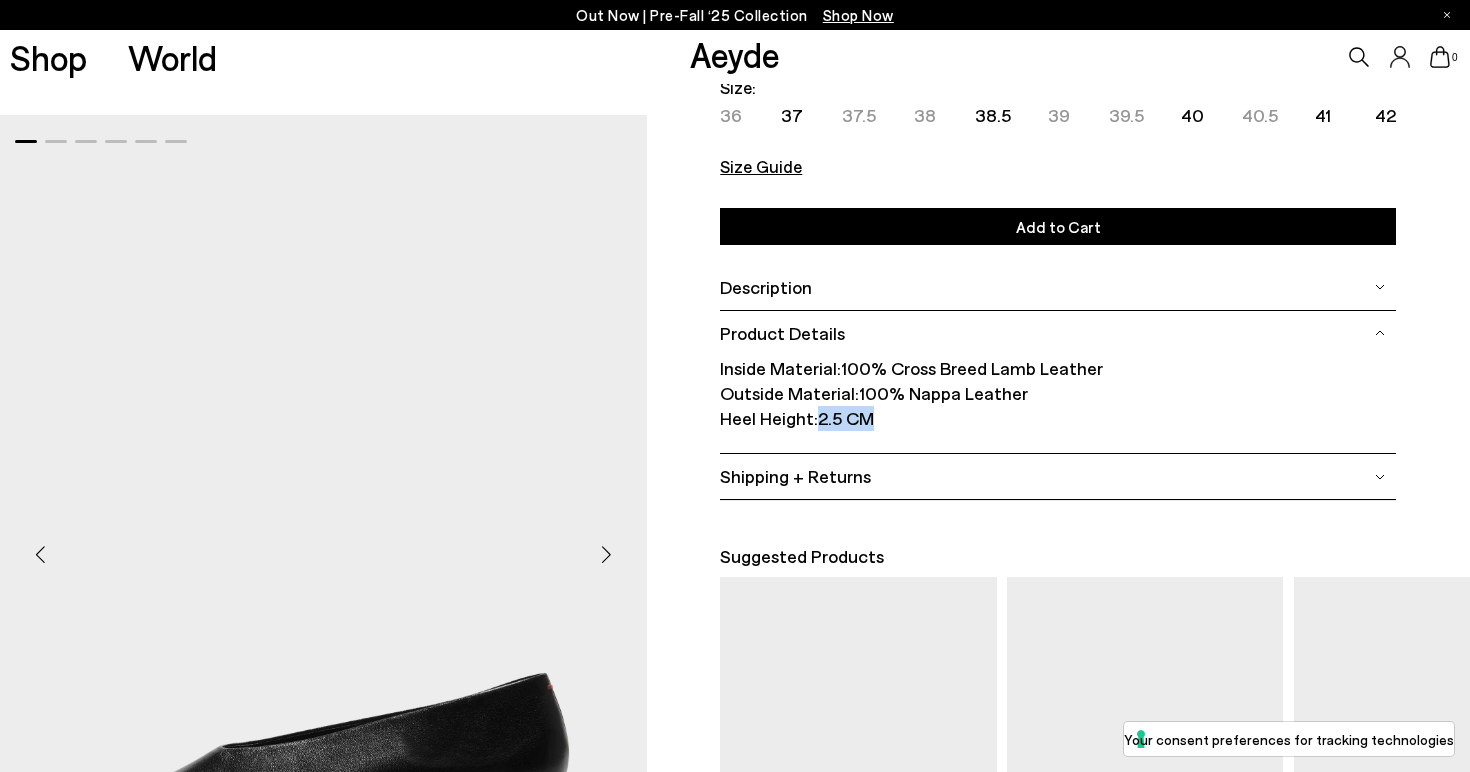 drag, startPoint x: 814, startPoint y: 422, endPoint x: 877, endPoint y: 424, distance: 63.03174 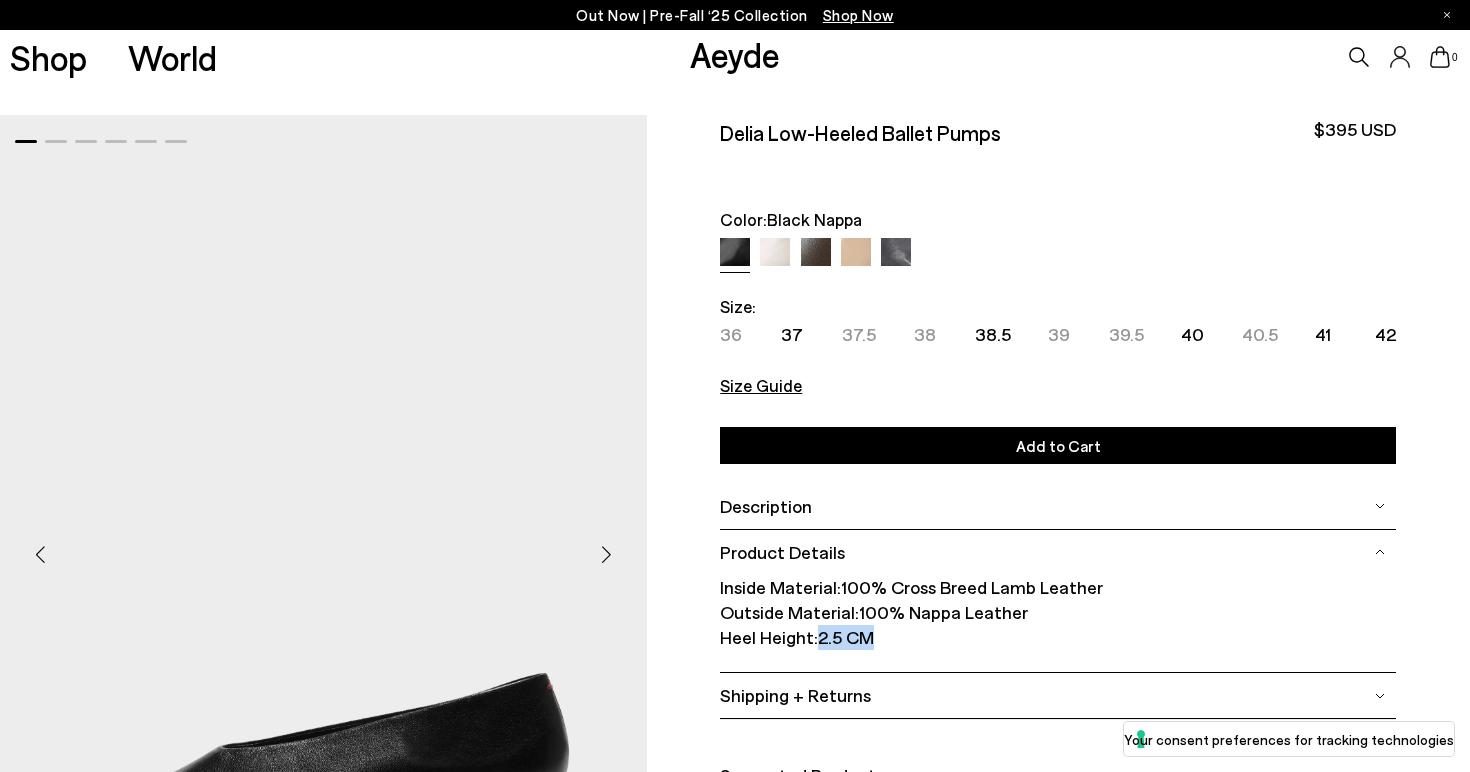 scroll, scrollTop: 0, scrollLeft: 0, axis: both 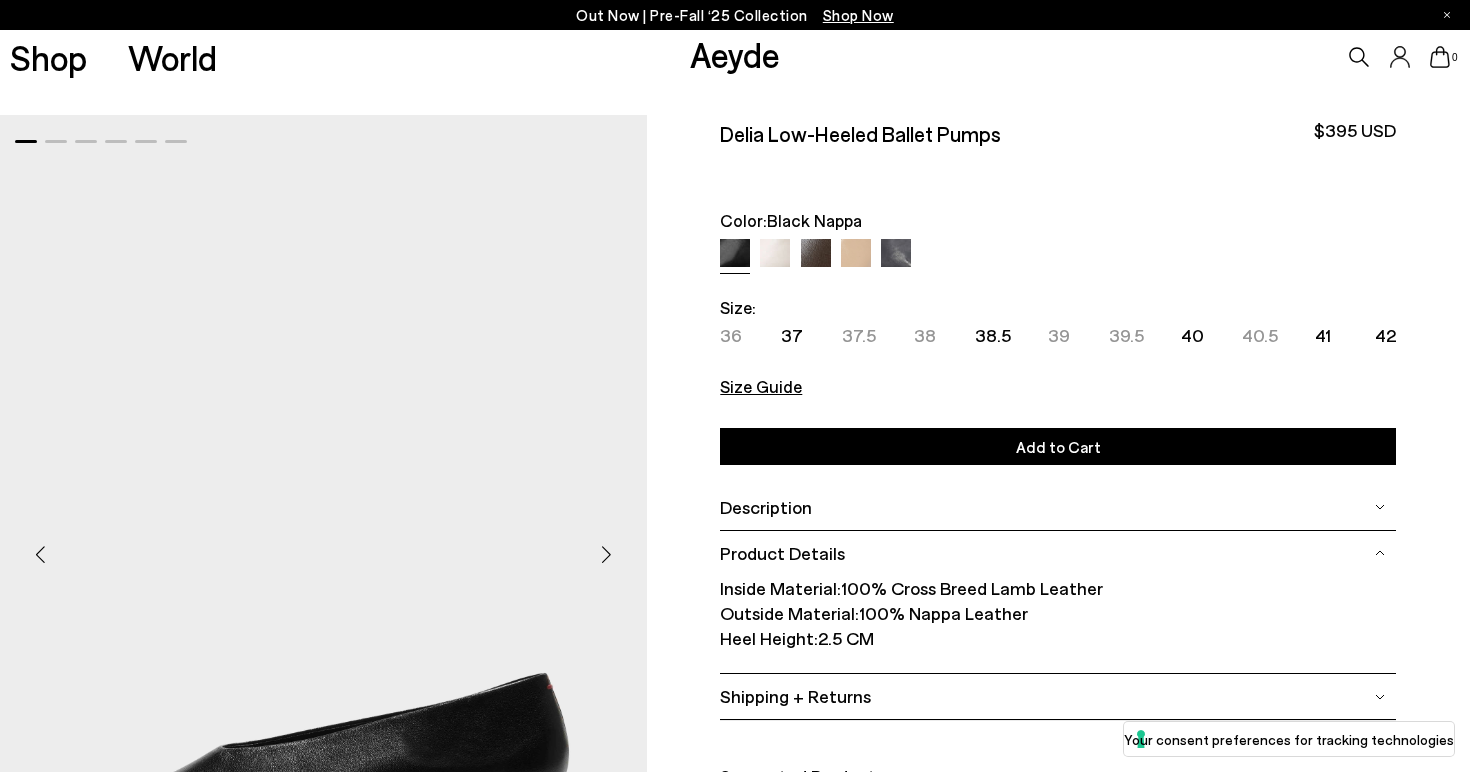 click on "36
Join the waitlist
Join the waitlist
37
37.5
Join the waitlist
Join the waitlist
38
38.5 39" at bounding box center [1058, 335] 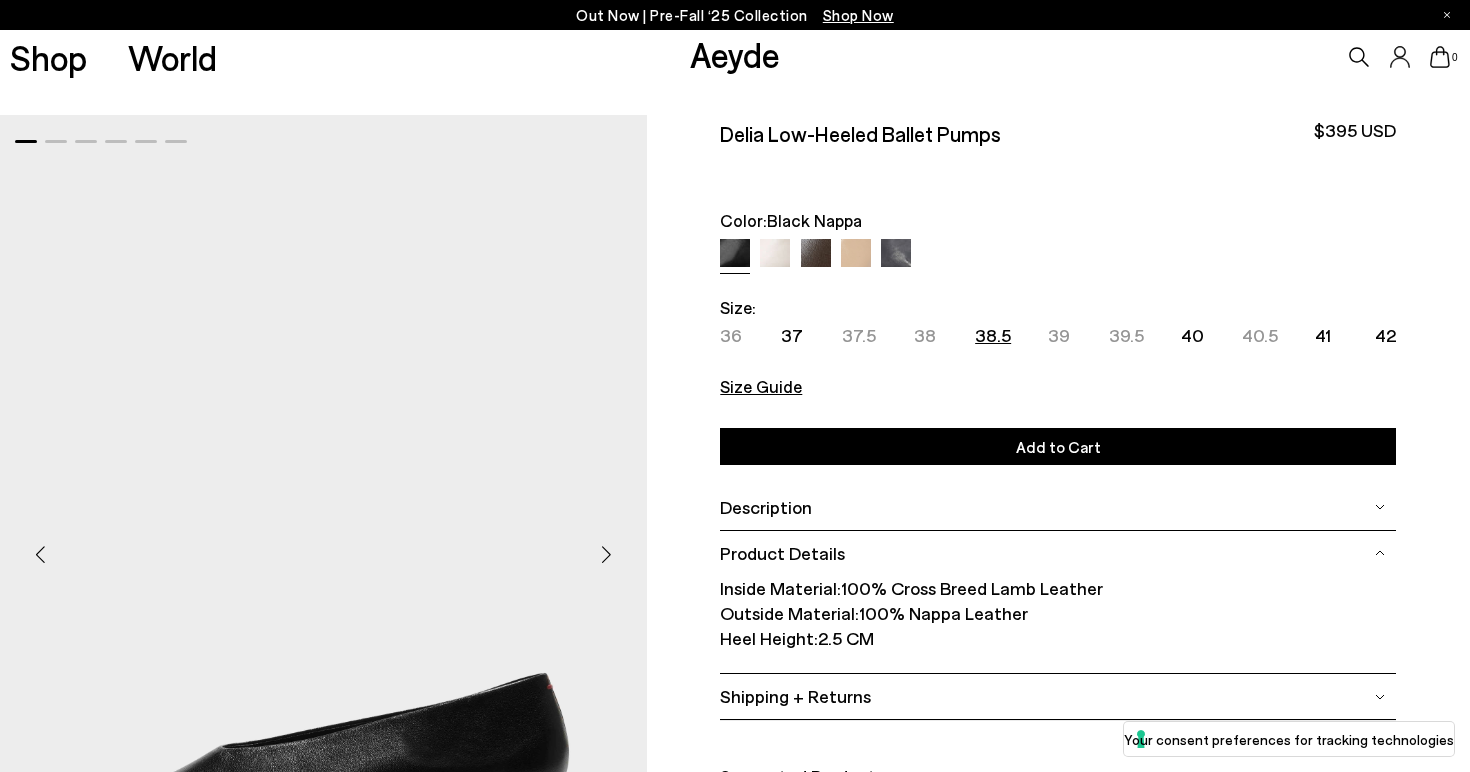 click on "38.5" at bounding box center (993, 335) 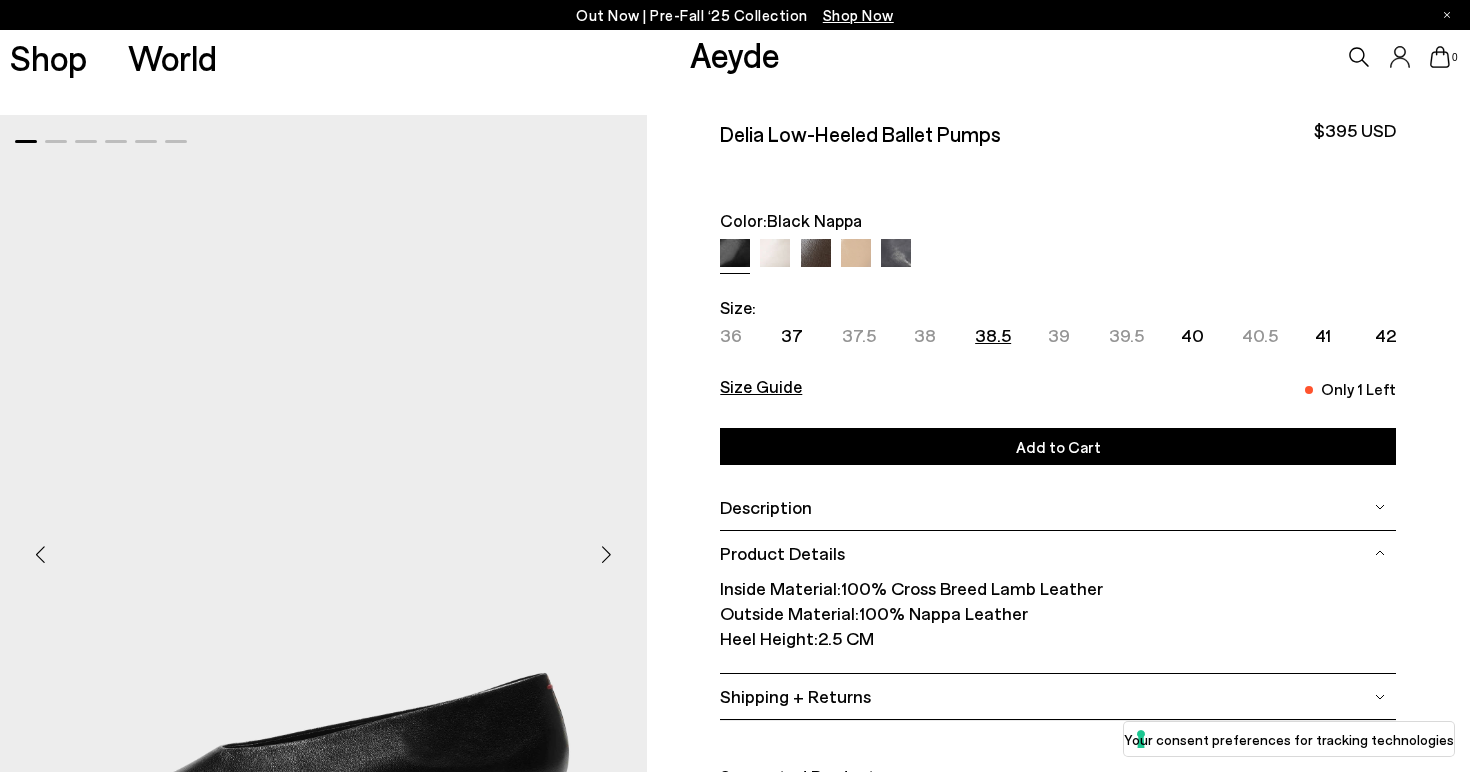 click on "Size Guide" at bounding box center (761, 386) 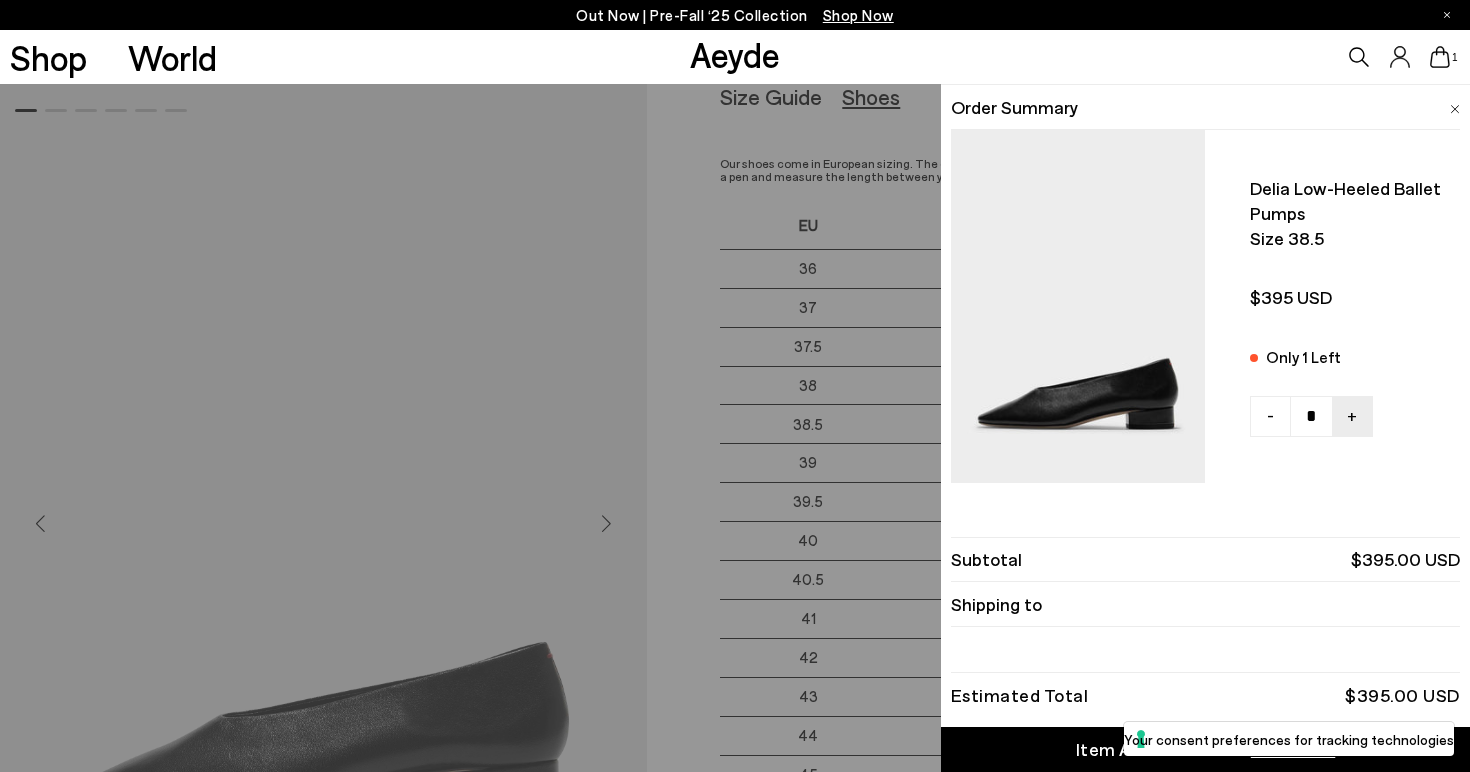click on "Order Summary
Delia low-heeled ballet pumps
Size
38.5" at bounding box center [1205, 288] 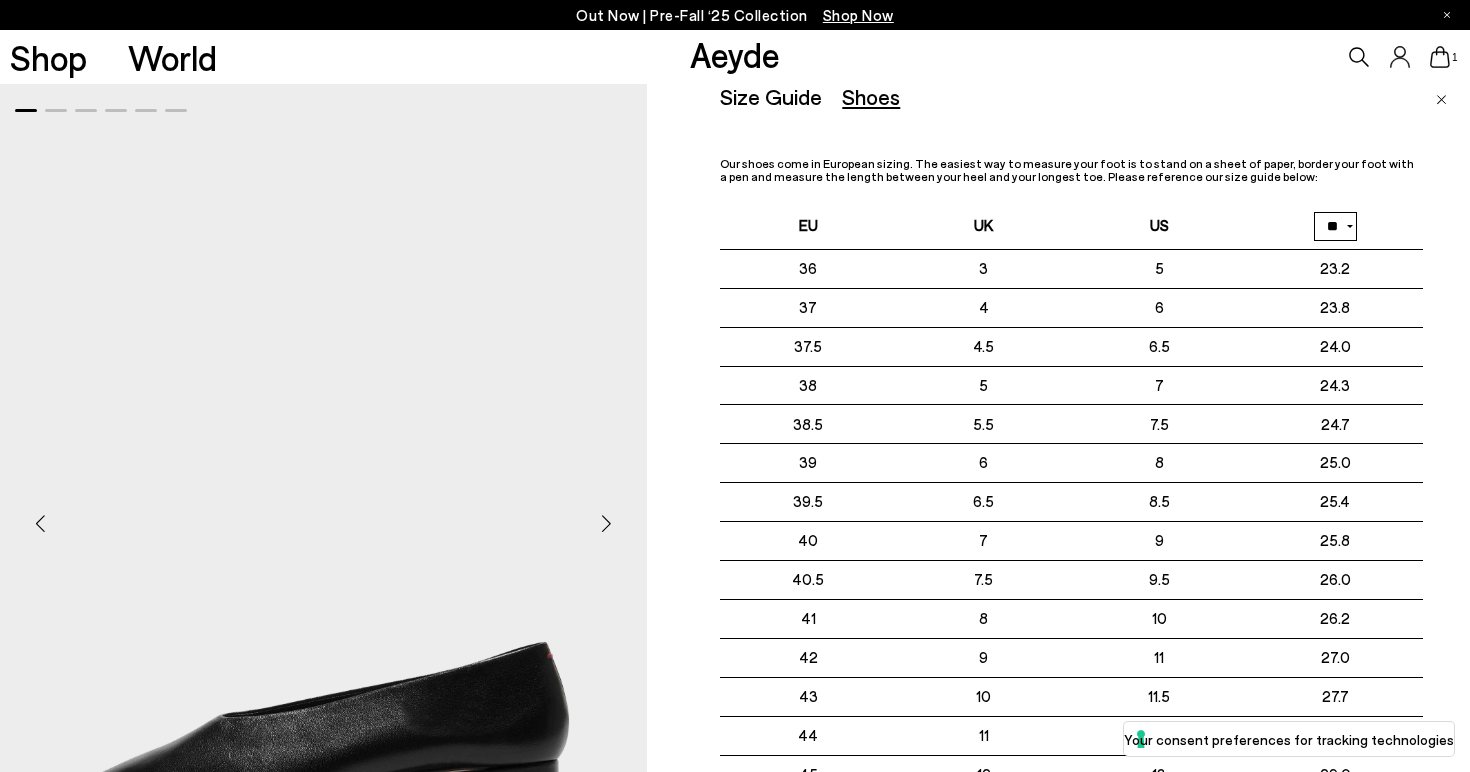 click at bounding box center (1441, 96) 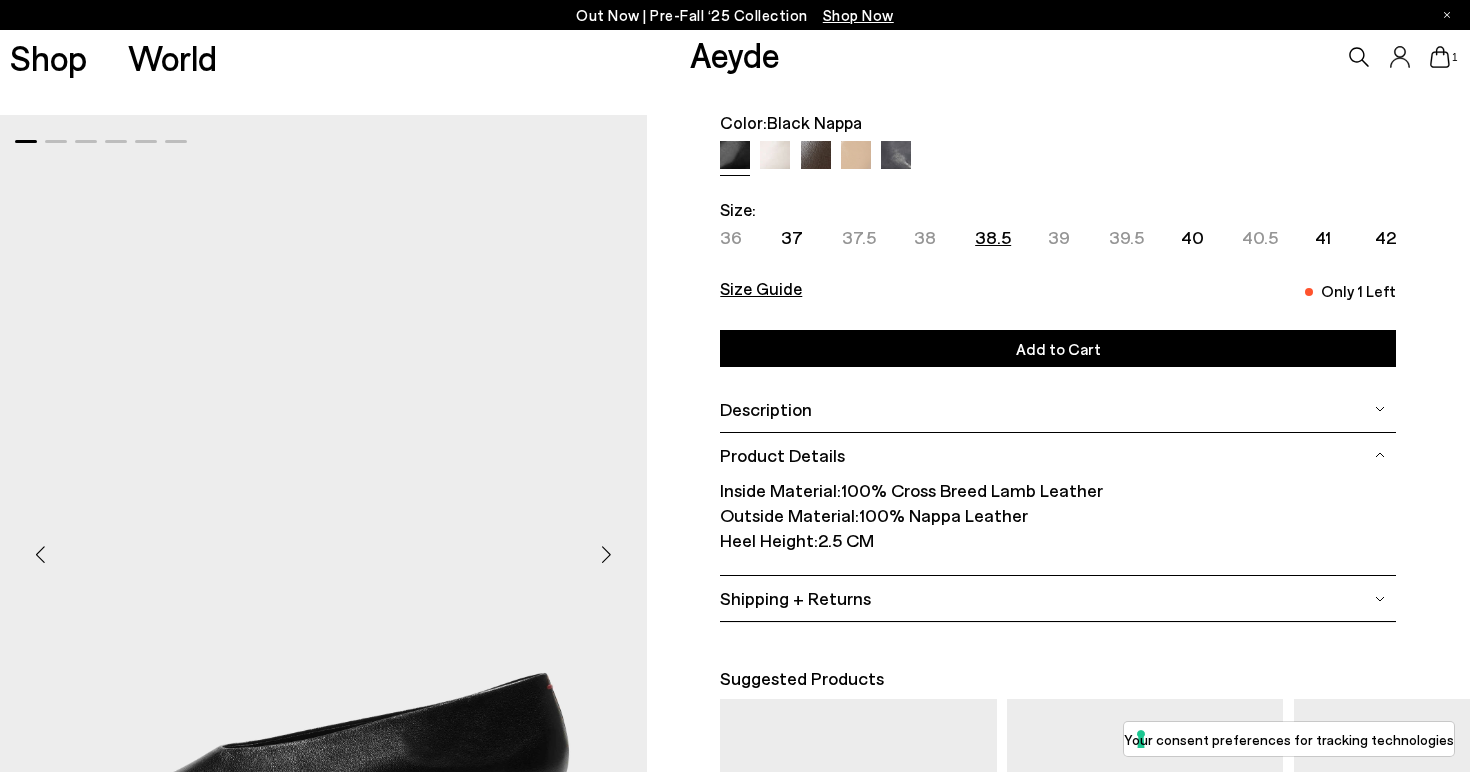 scroll, scrollTop: 97, scrollLeft: 0, axis: vertical 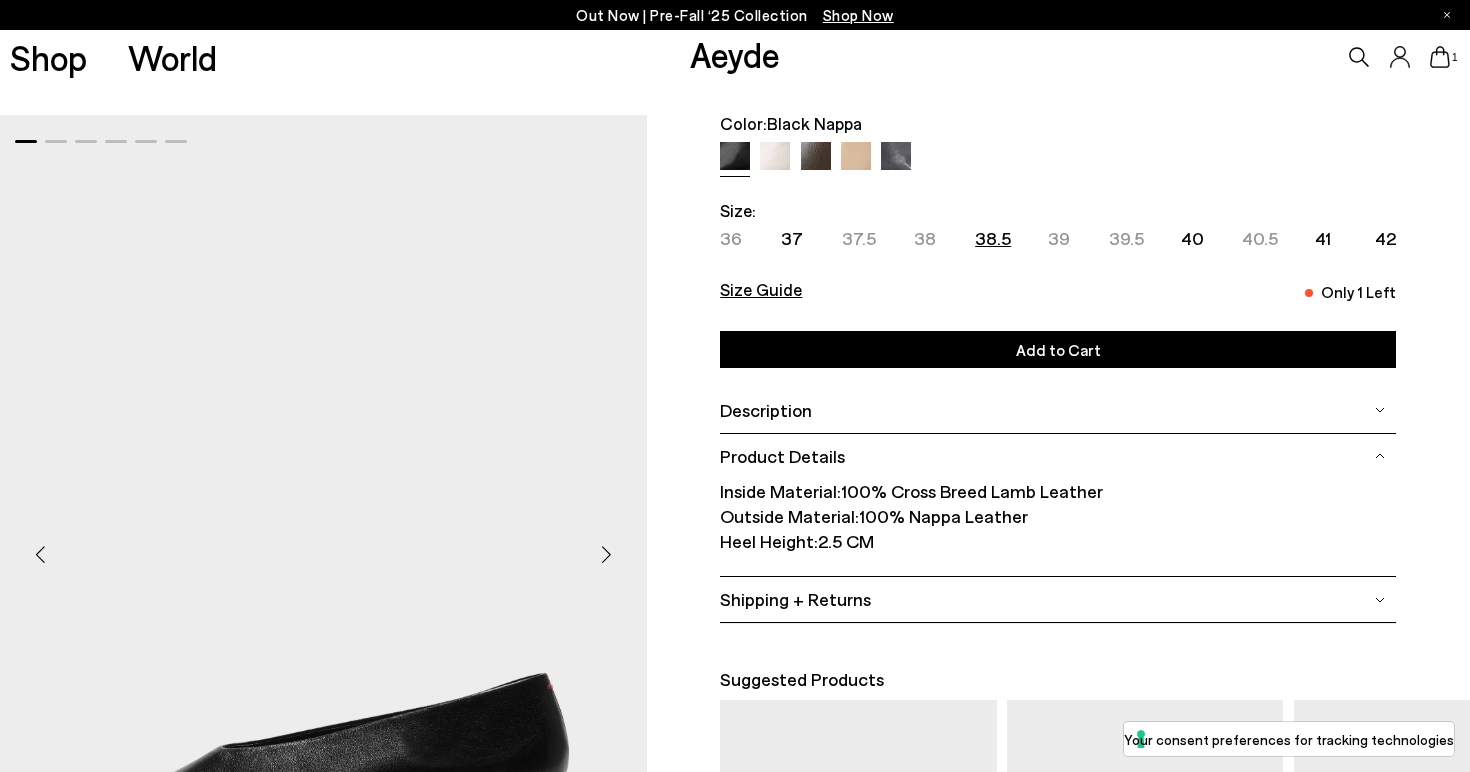 click on "Shipping + Returns" at bounding box center [1058, 599] 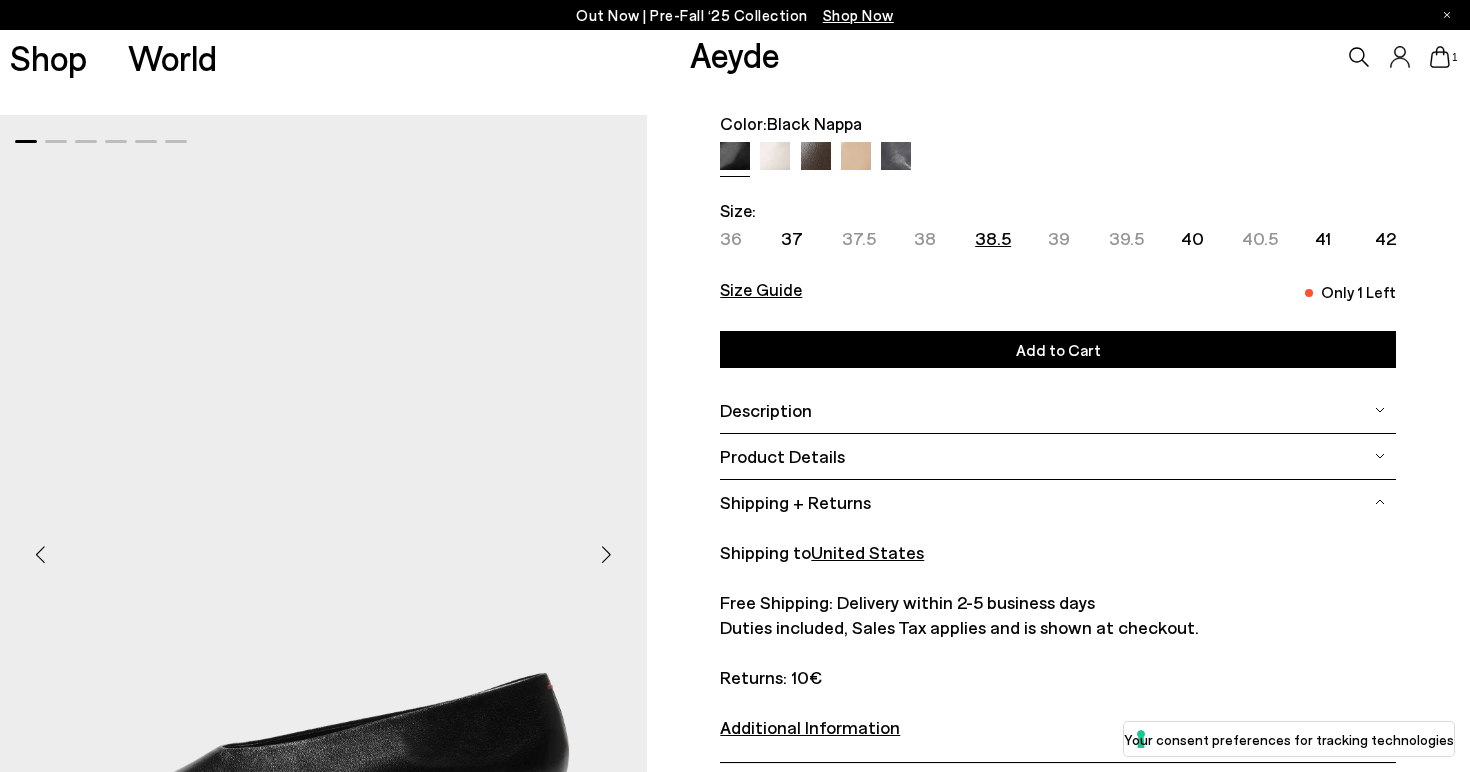 click on "Description" at bounding box center (1058, 410) 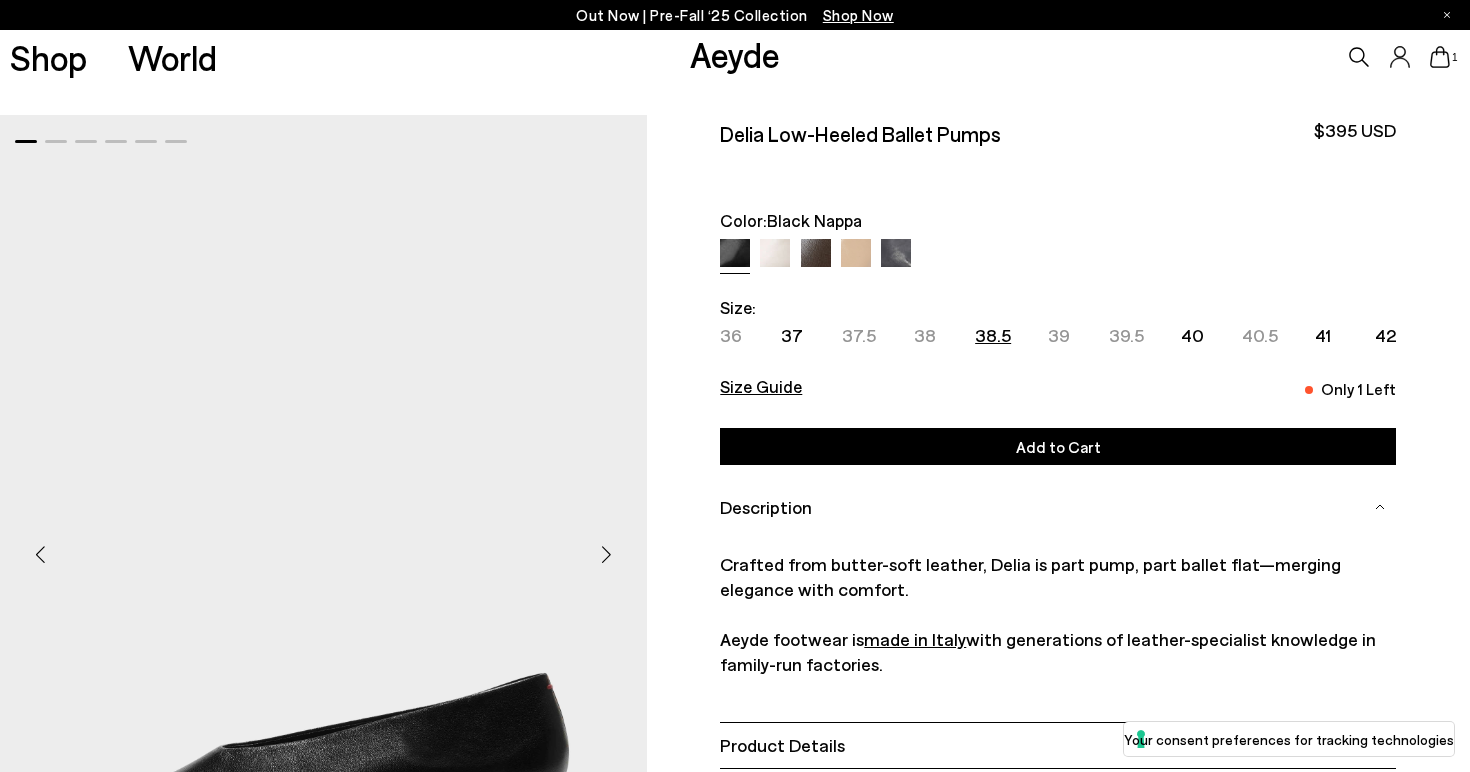 scroll, scrollTop: 763, scrollLeft: 0, axis: vertical 